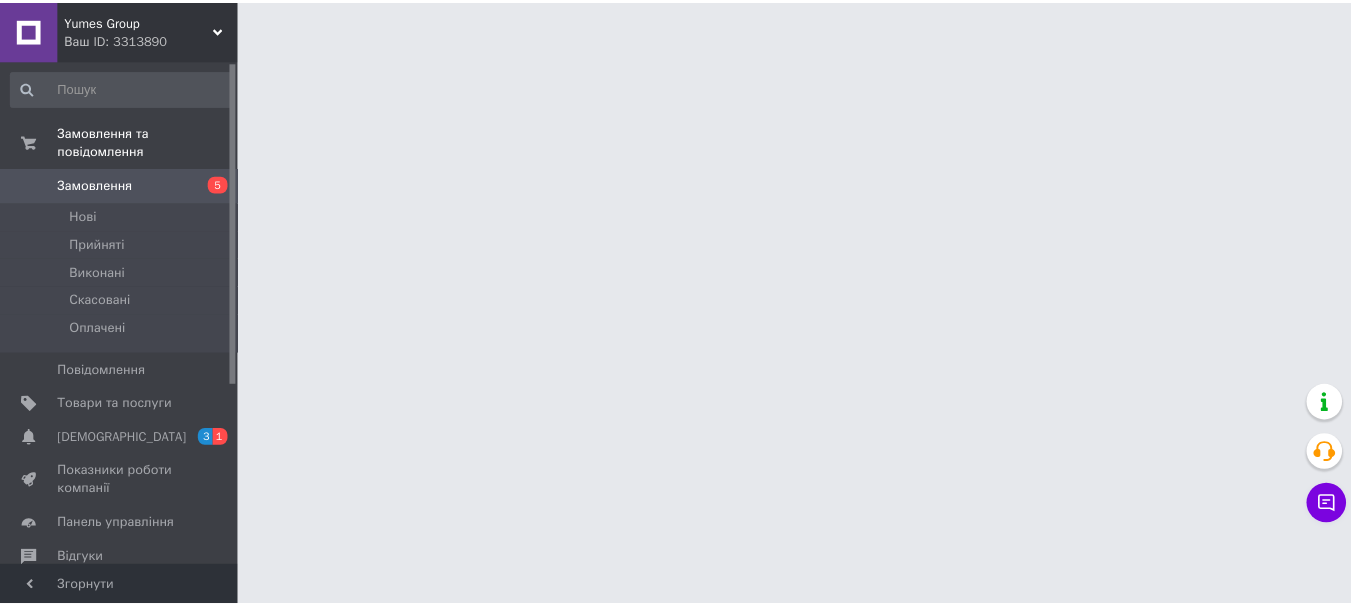 scroll, scrollTop: 0, scrollLeft: 0, axis: both 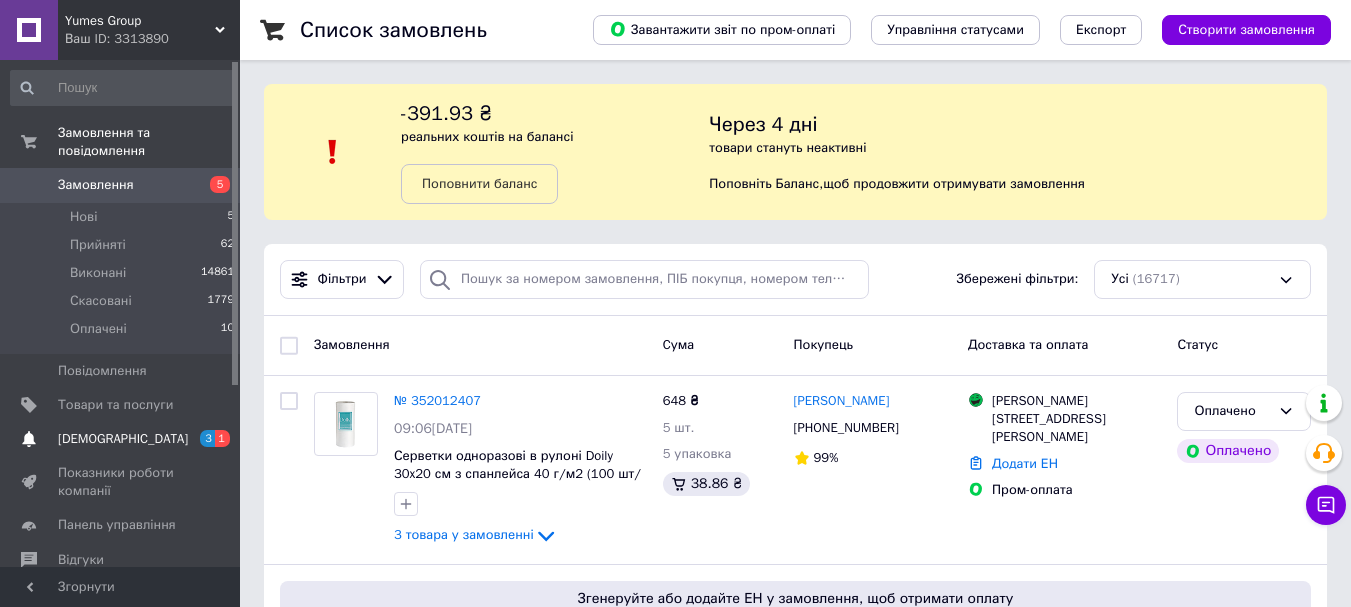 click on "[DEMOGRAPHIC_DATA]" at bounding box center [123, 439] 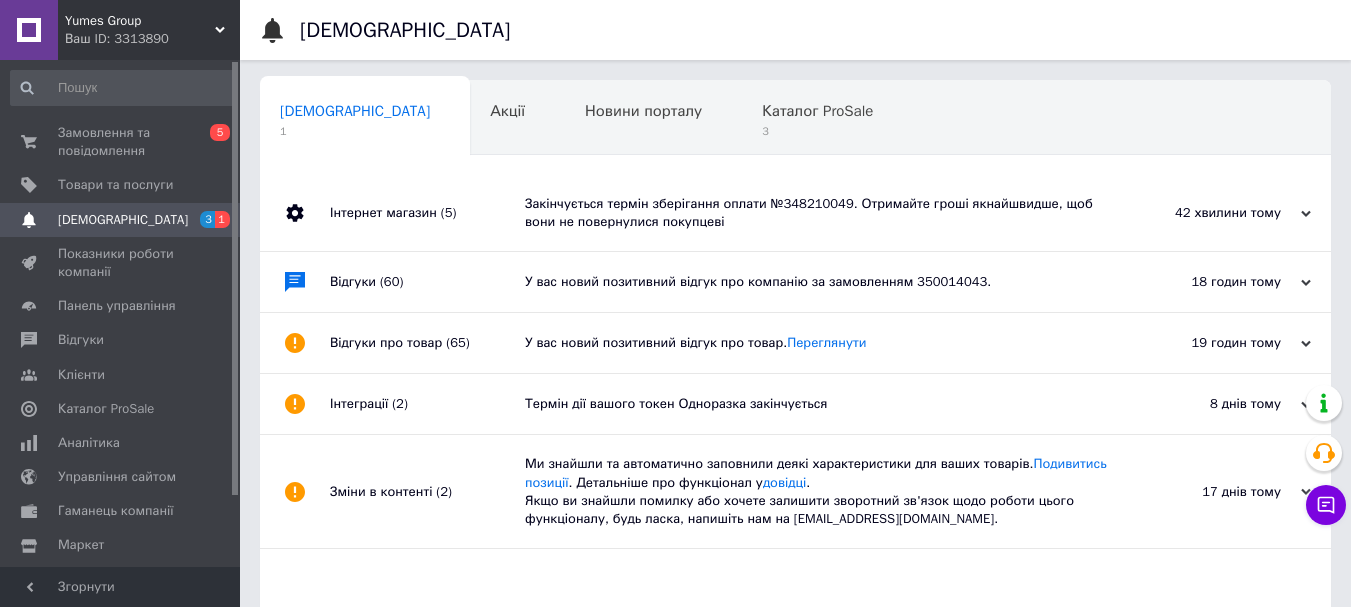 click on "Закінчується термін зберігання оплати №348210049. Отримайте гроші якнайшвидше, щоб вони не повернулися покупцеві" at bounding box center [818, 213] 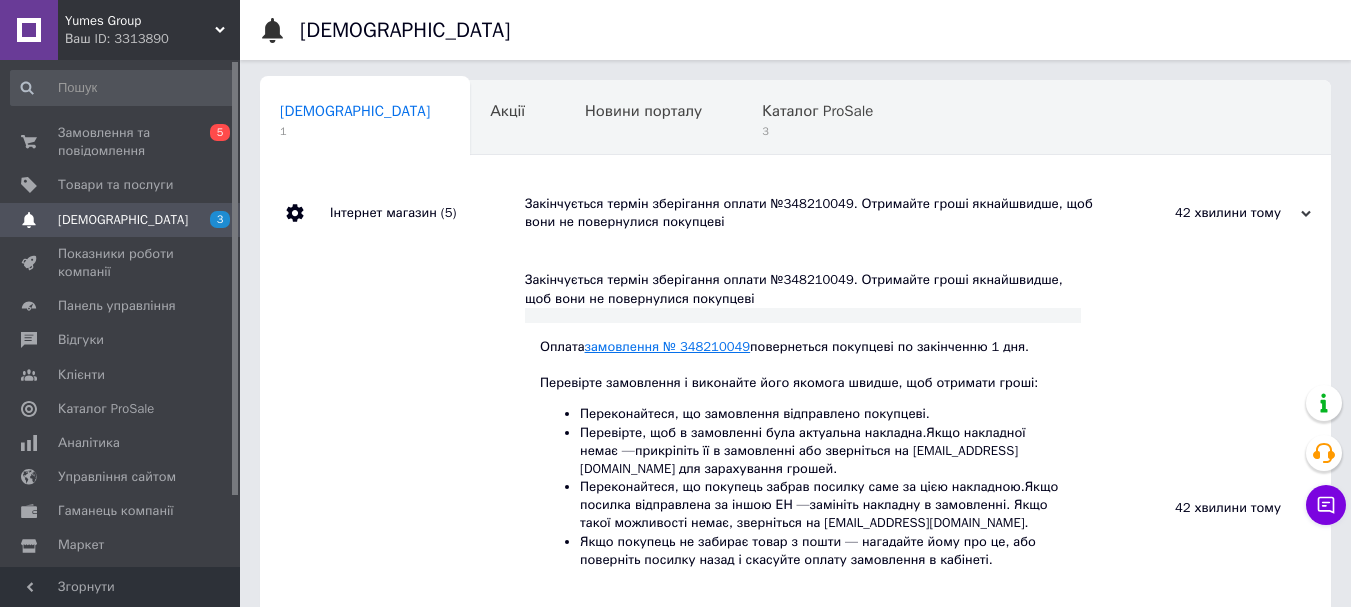 click on "замовлення № 348210049" at bounding box center (668, 346) 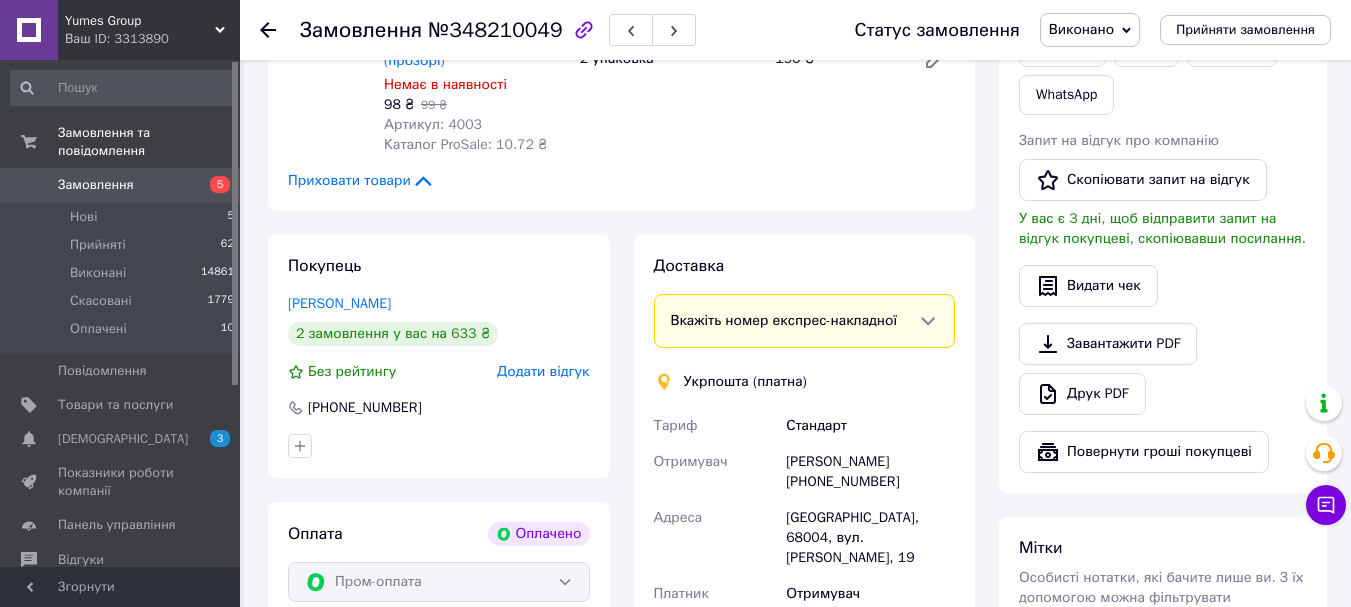 scroll, scrollTop: 300, scrollLeft: 0, axis: vertical 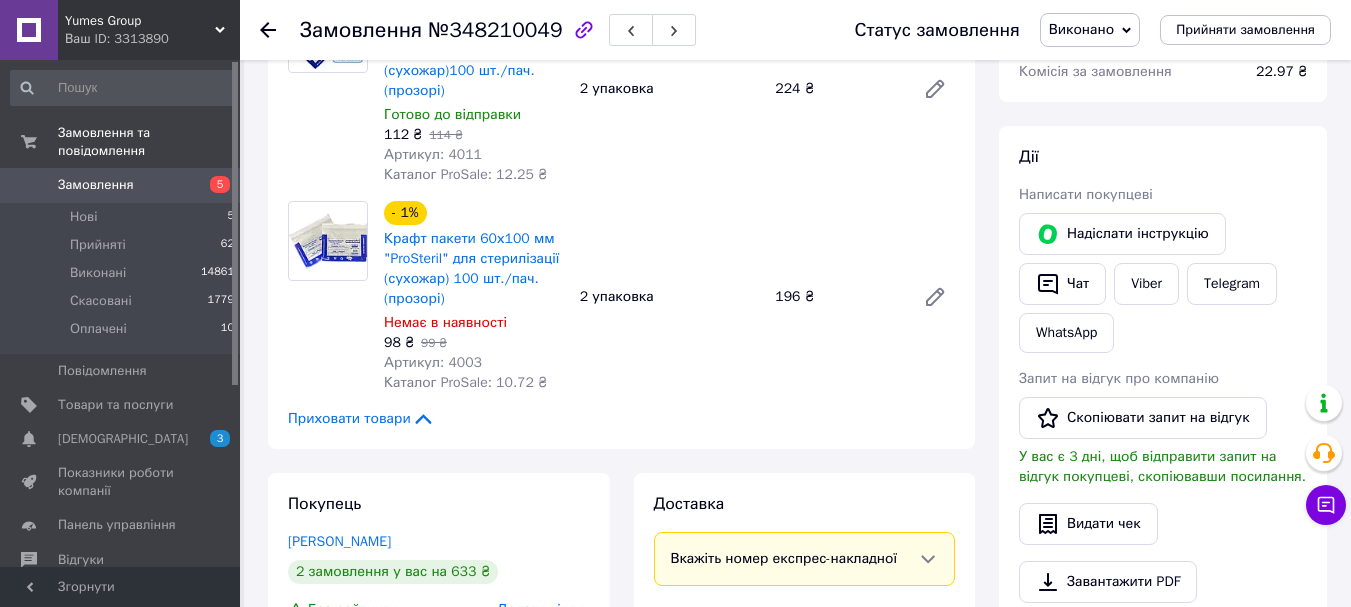 click on "Замовлення" at bounding box center (96, 185) 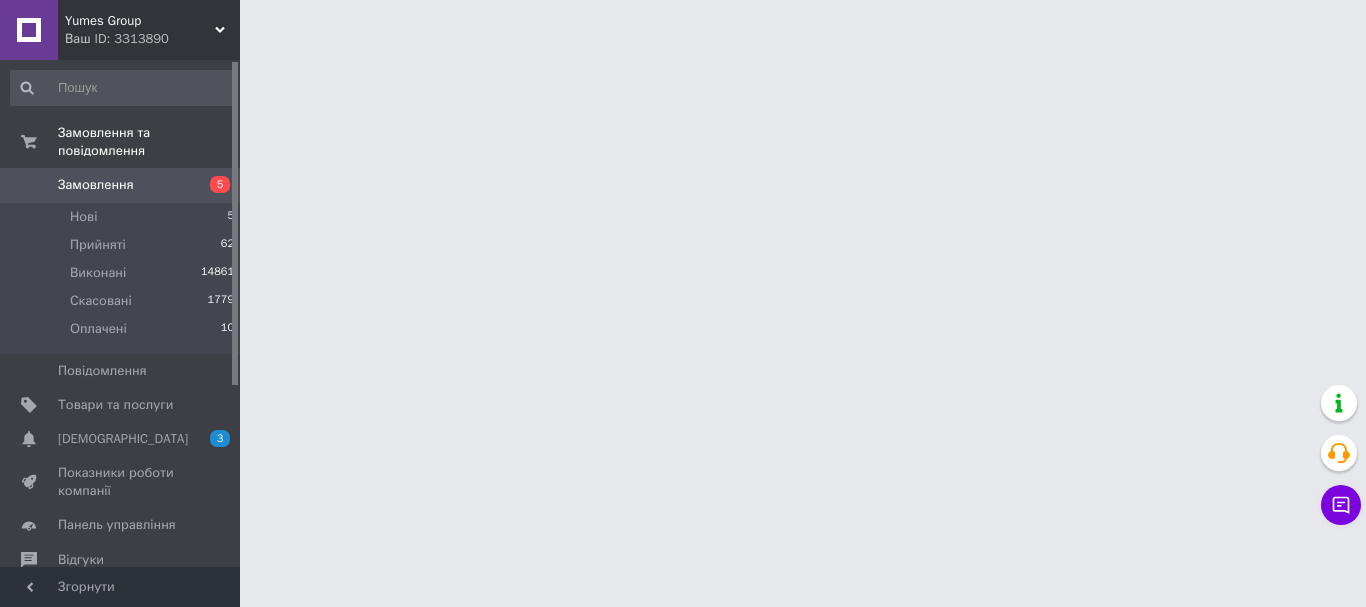 click on "[DEMOGRAPHIC_DATA]" at bounding box center [123, 439] 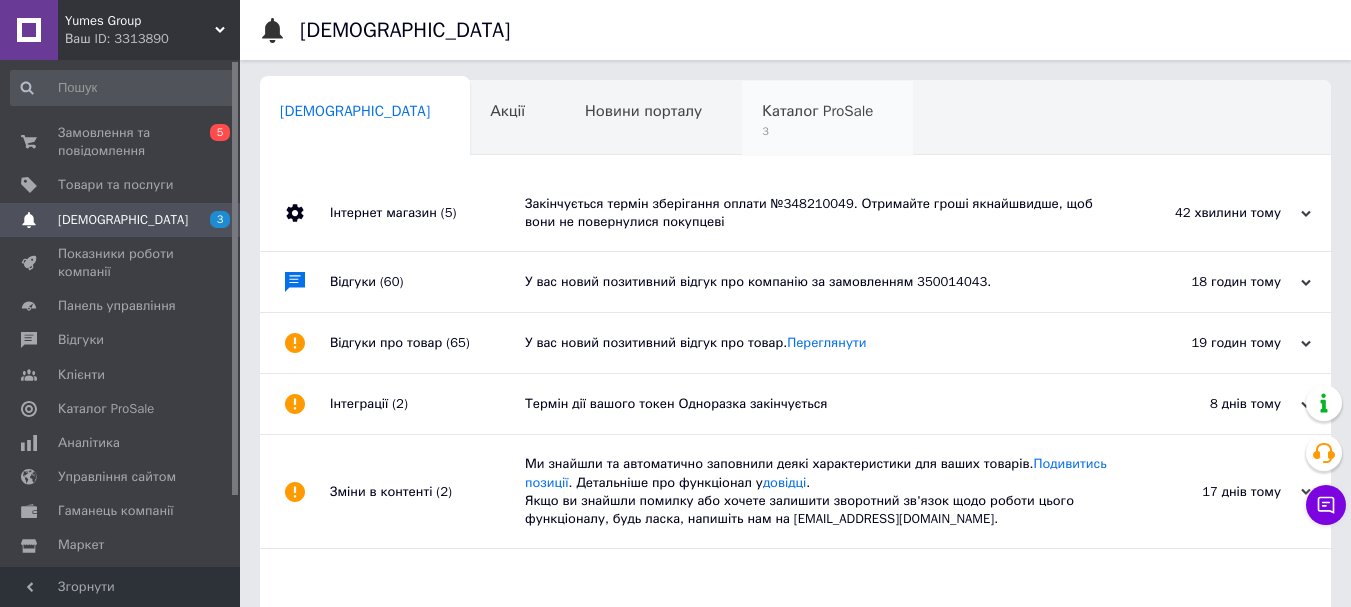 click on "Каталог ProSale" at bounding box center (817, 111) 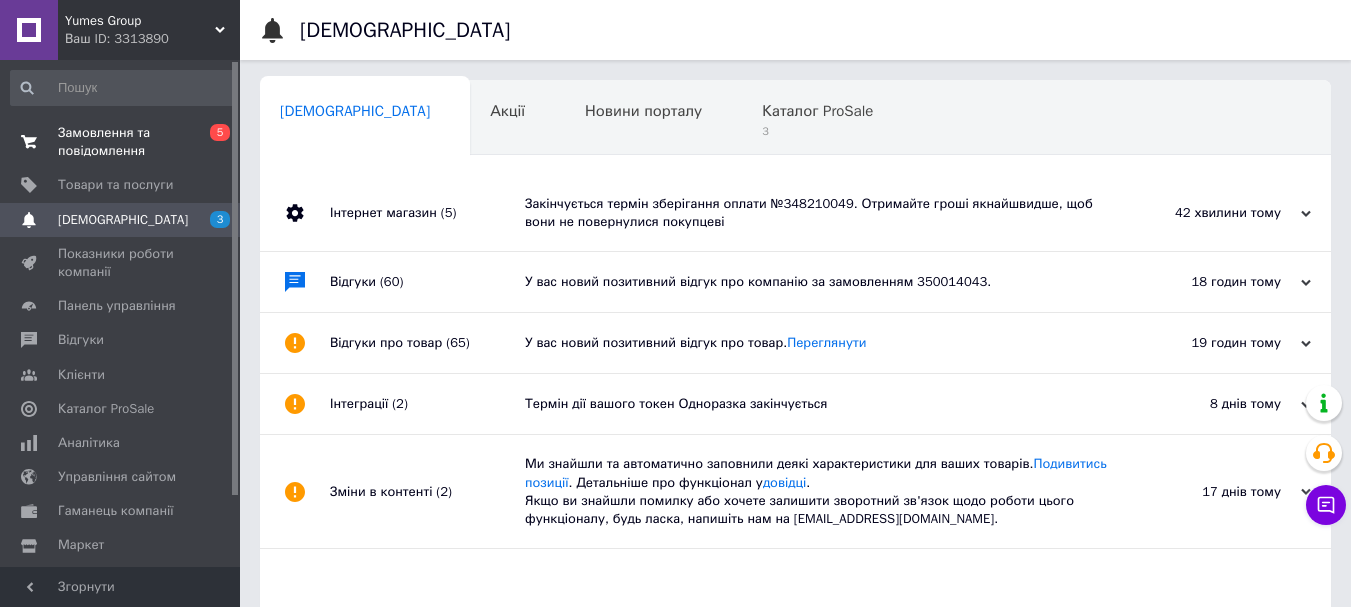 click on "Замовлення та повідомлення" at bounding box center [121, 142] 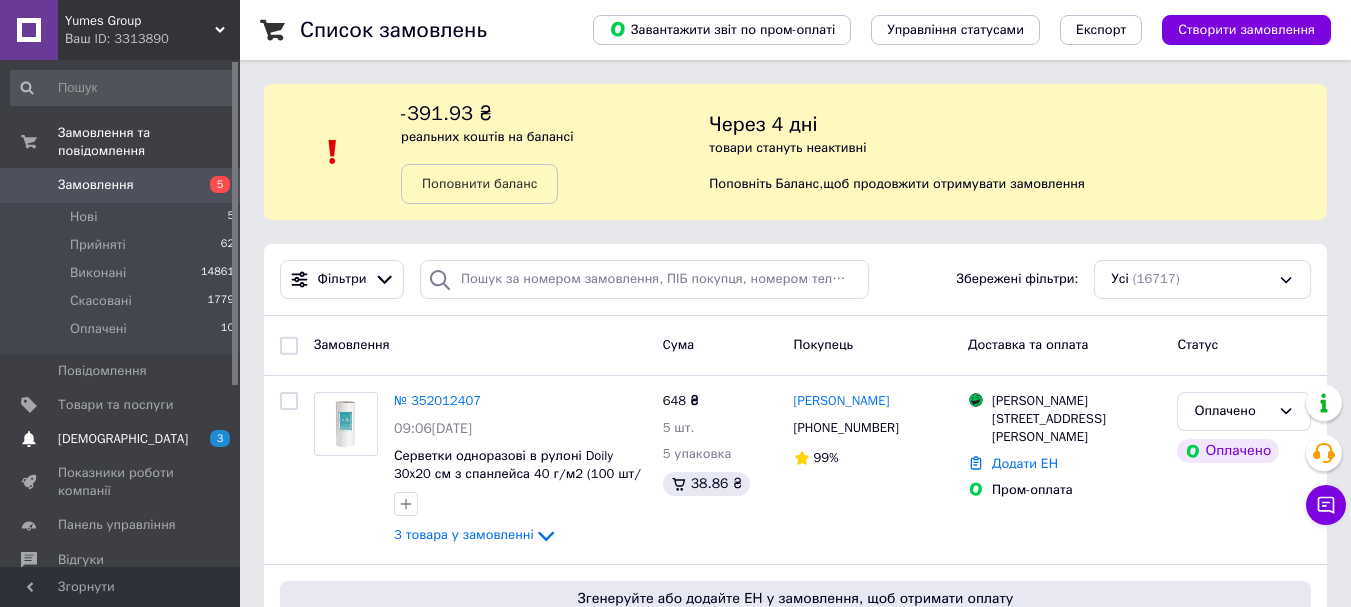 click on "[DEMOGRAPHIC_DATA]" at bounding box center (123, 439) 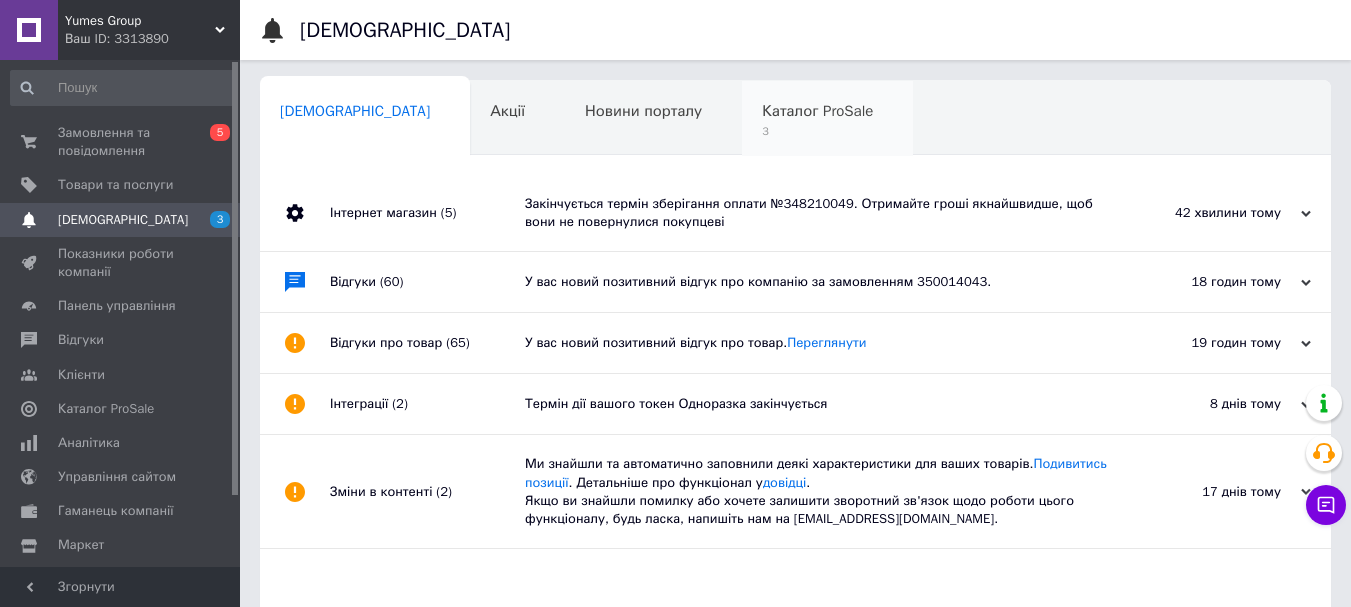 click on "Каталог ProSale" at bounding box center (817, 111) 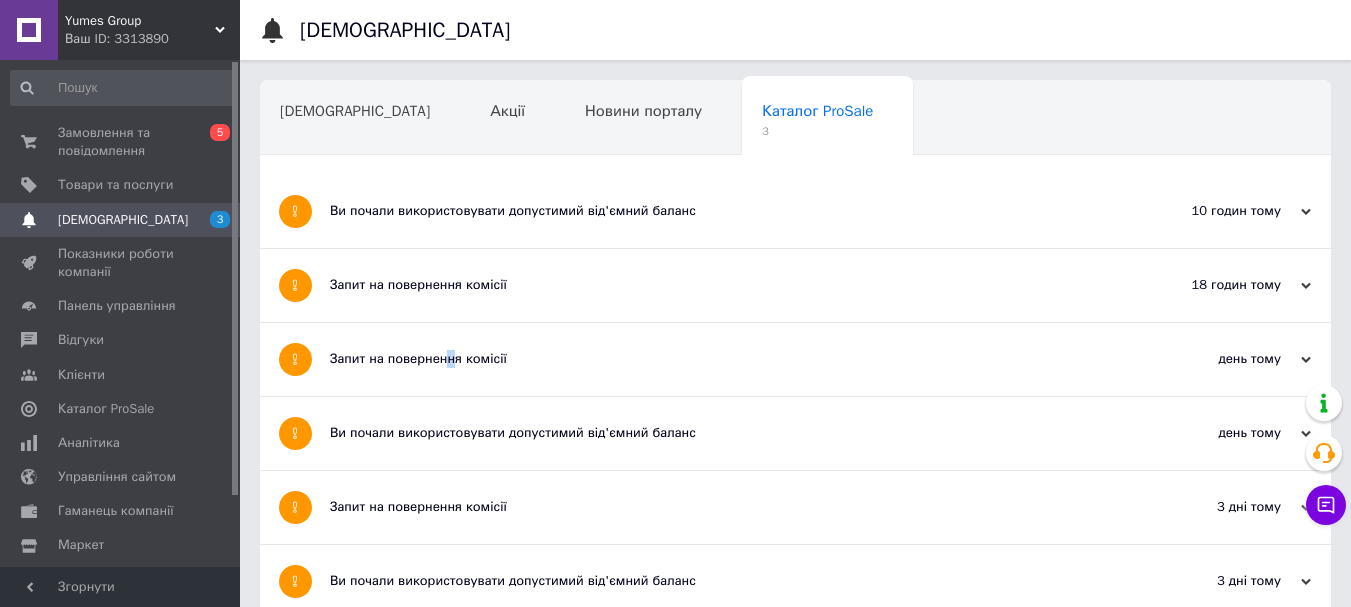 click on "Запит на повернення комісії" at bounding box center (720, 359) 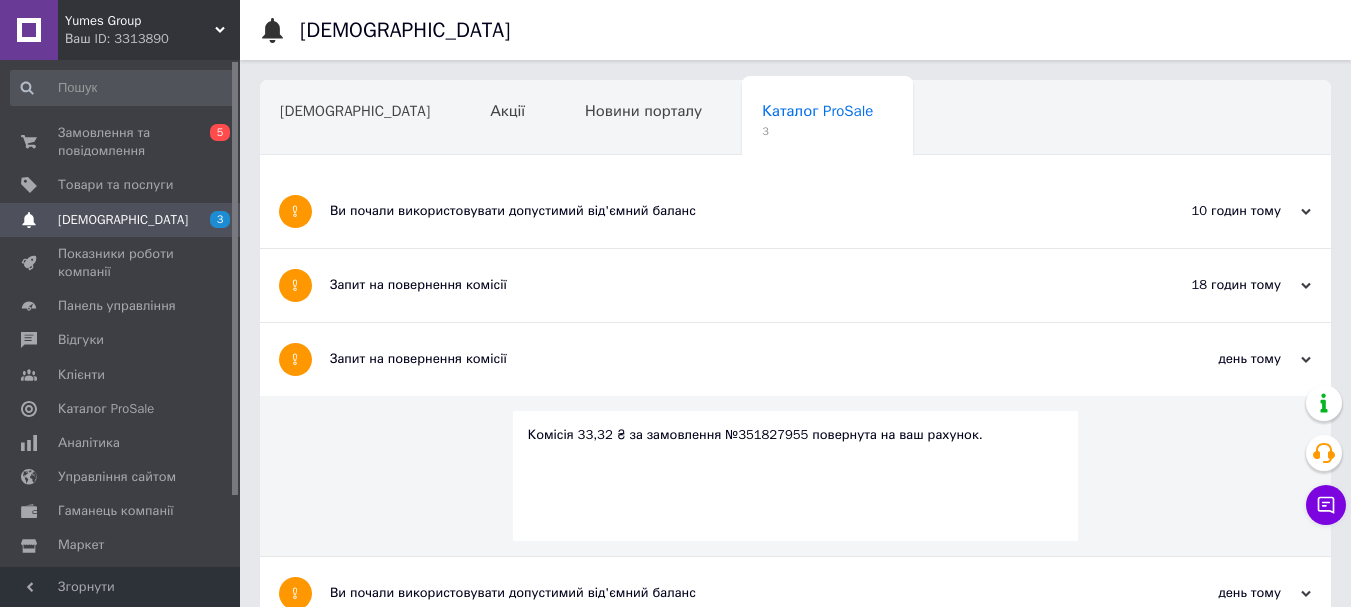 click on "Запит на повернення комісії" at bounding box center (720, 285) 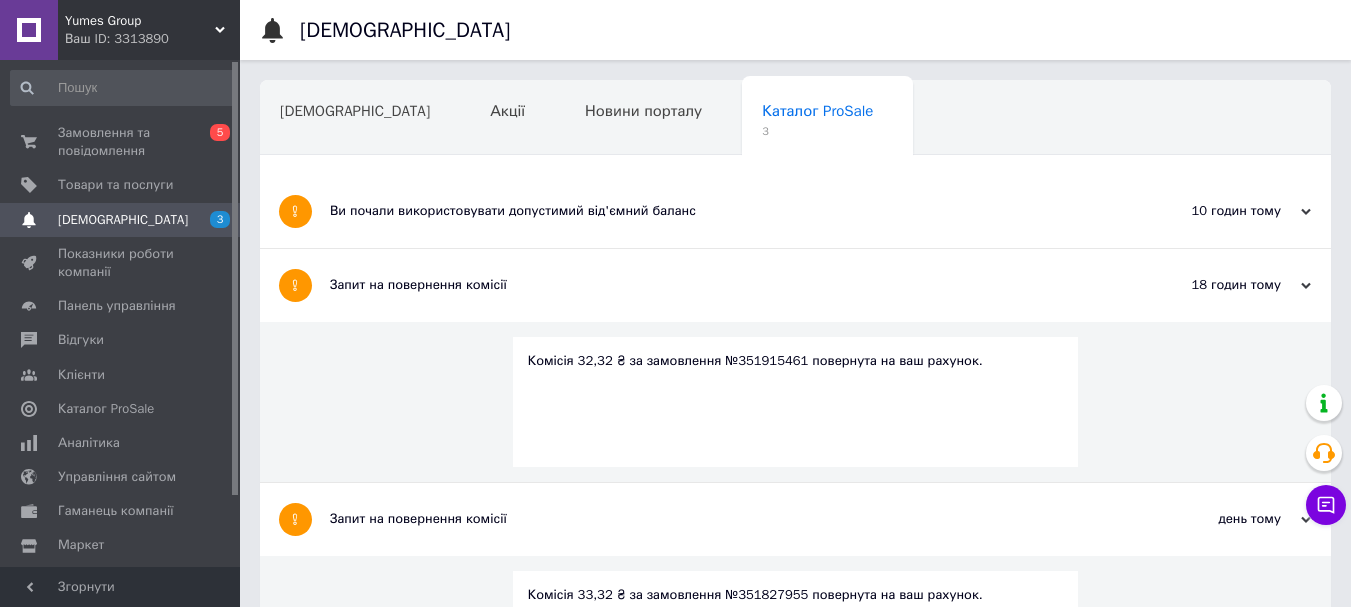 click on "Ви почали використовувати допустимий від'ємний баланс" at bounding box center (720, 211) 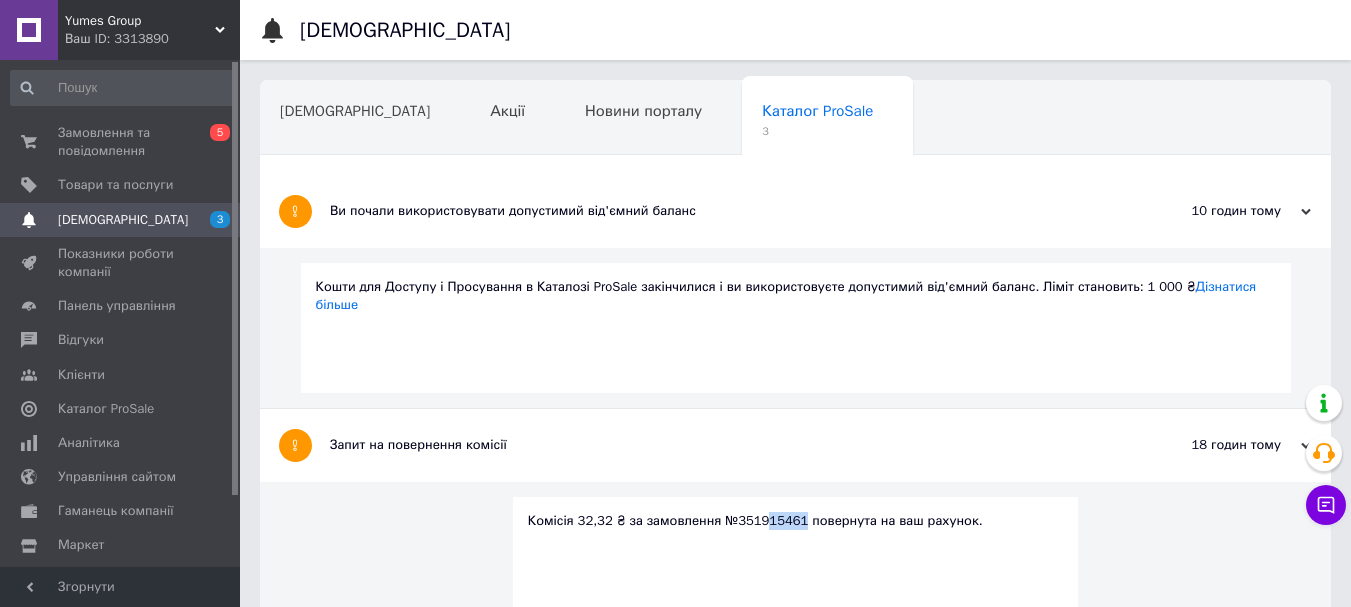 drag, startPoint x: 790, startPoint y: 519, endPoint x: 740, endPoint y: 519, distance: 50 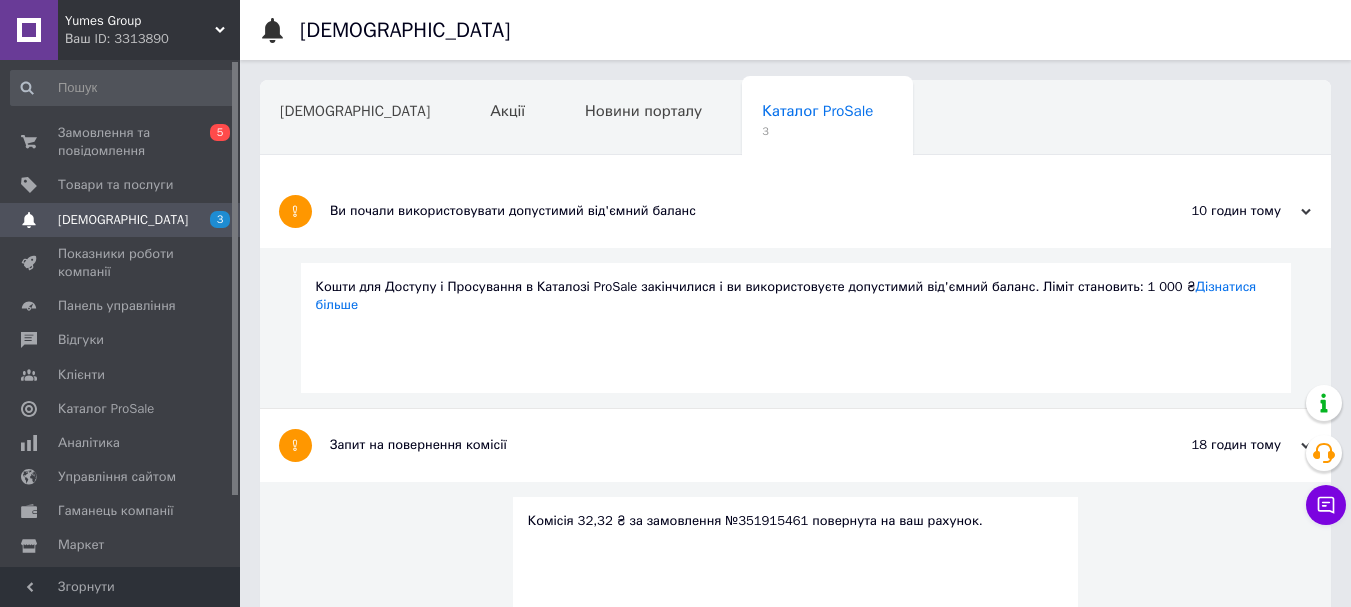 click on "Комісія 32,32 ₴ за замовлення №351915461 повернута на ваш рахунок." at bounding box center [796, 521] 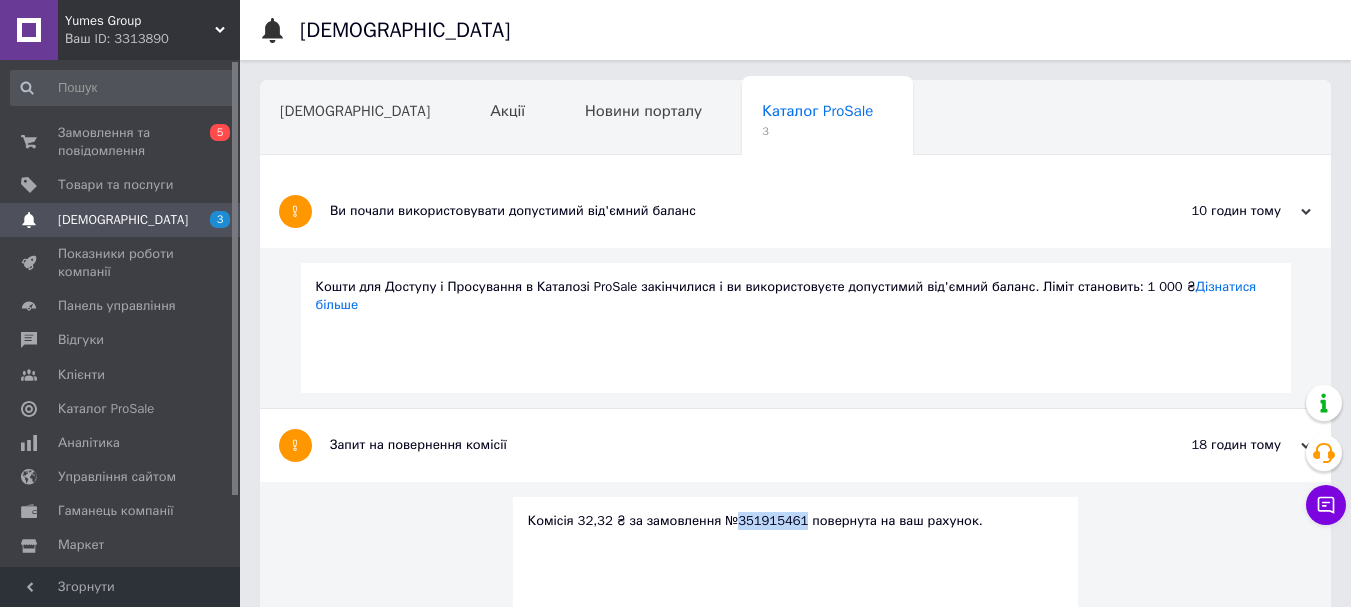 drag, startPoint x: 789, startPoint y: 521, endPoint x: 727, endPoint y: 519, distance: 62.03225 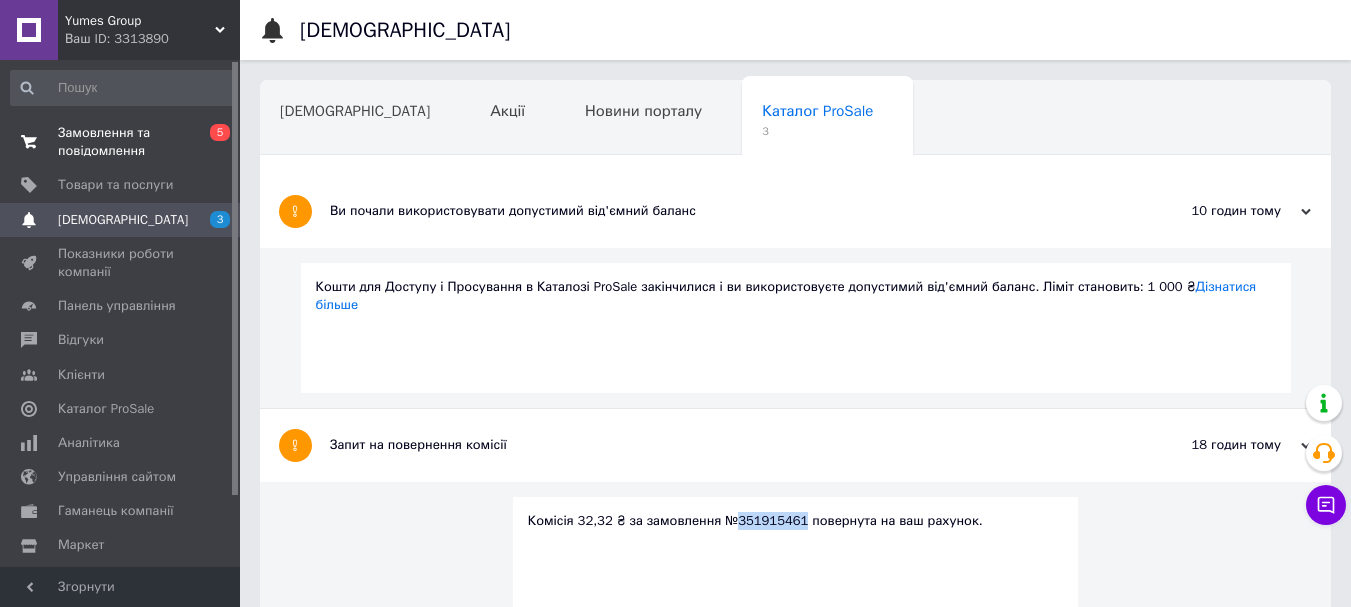 click on "Замовлення та повідомлення" at bounding box center (121, 142) 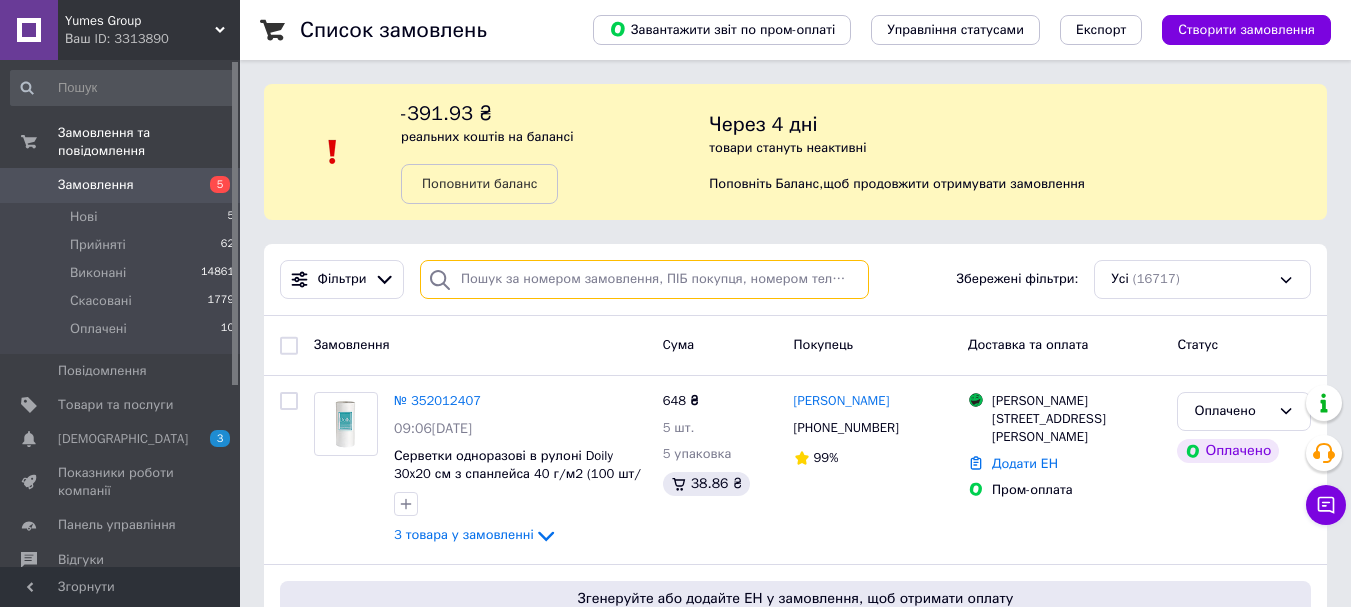 paste on "351915461" 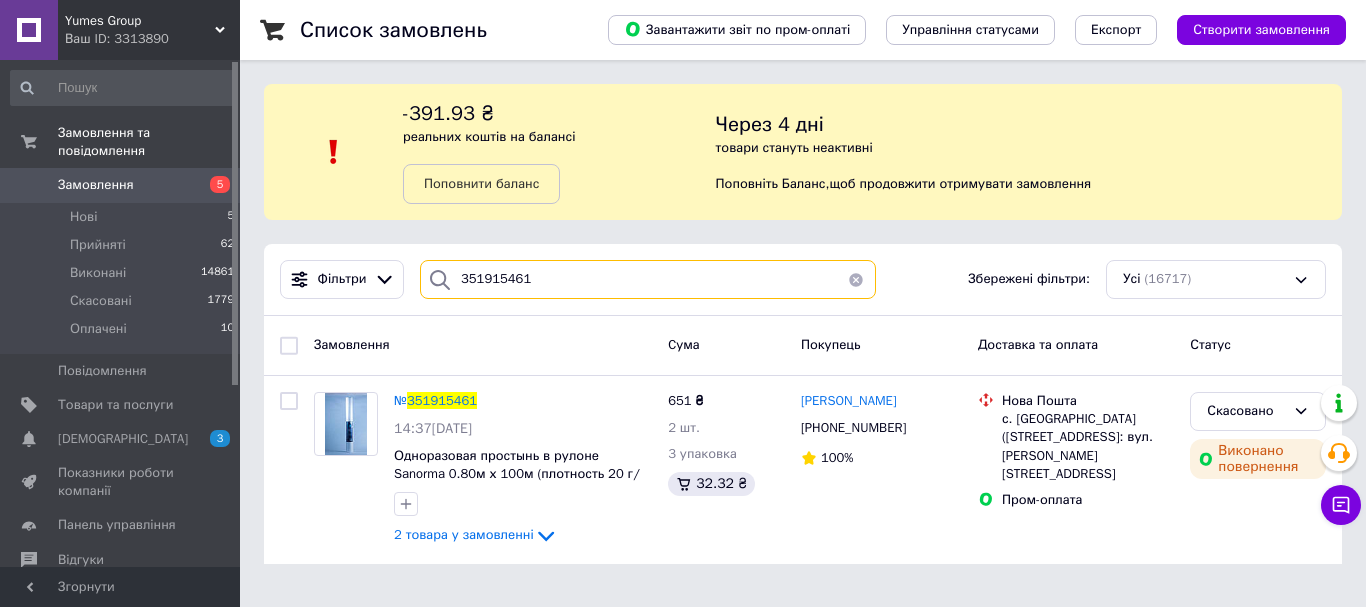 type on "351915461" 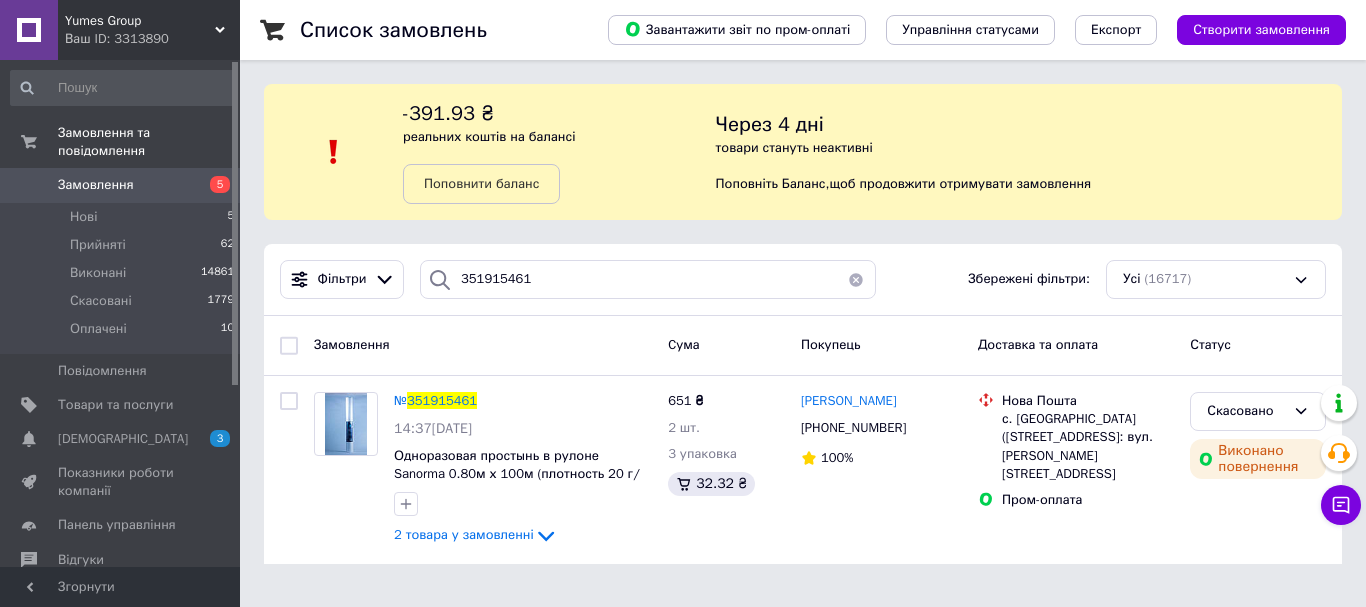 click on "Замовлення" at bounding box center (96, 185) 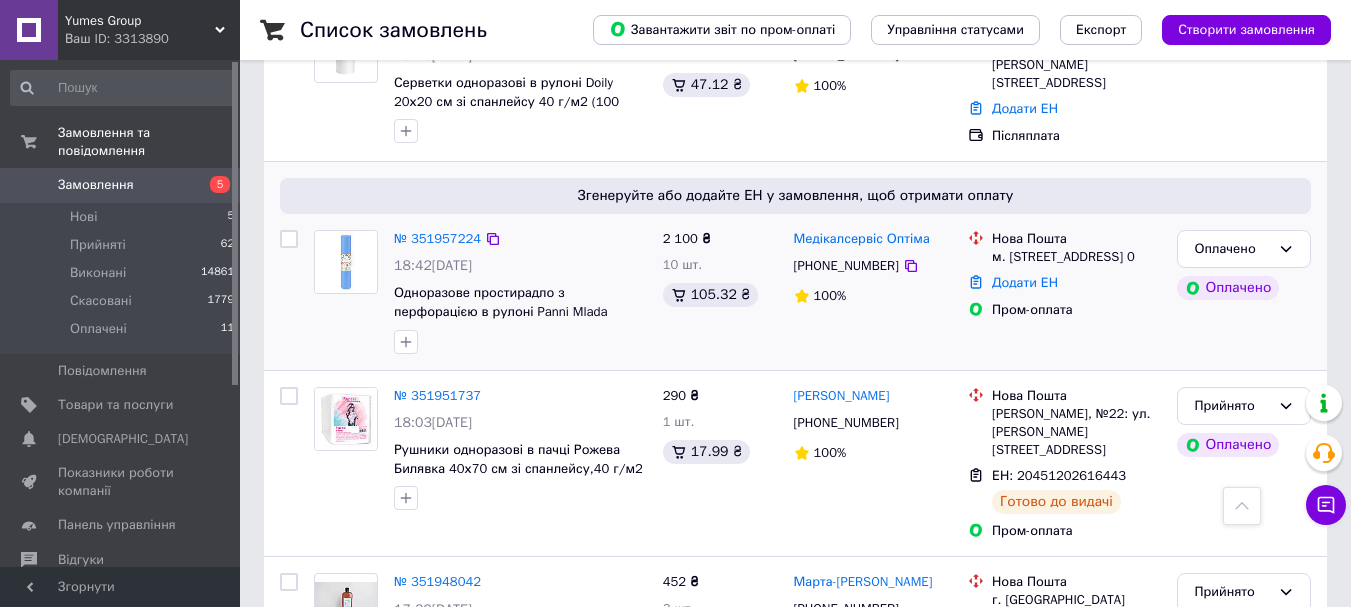 scroll, scrollTop: 3100, scrollLeft: 0, axis: vertical 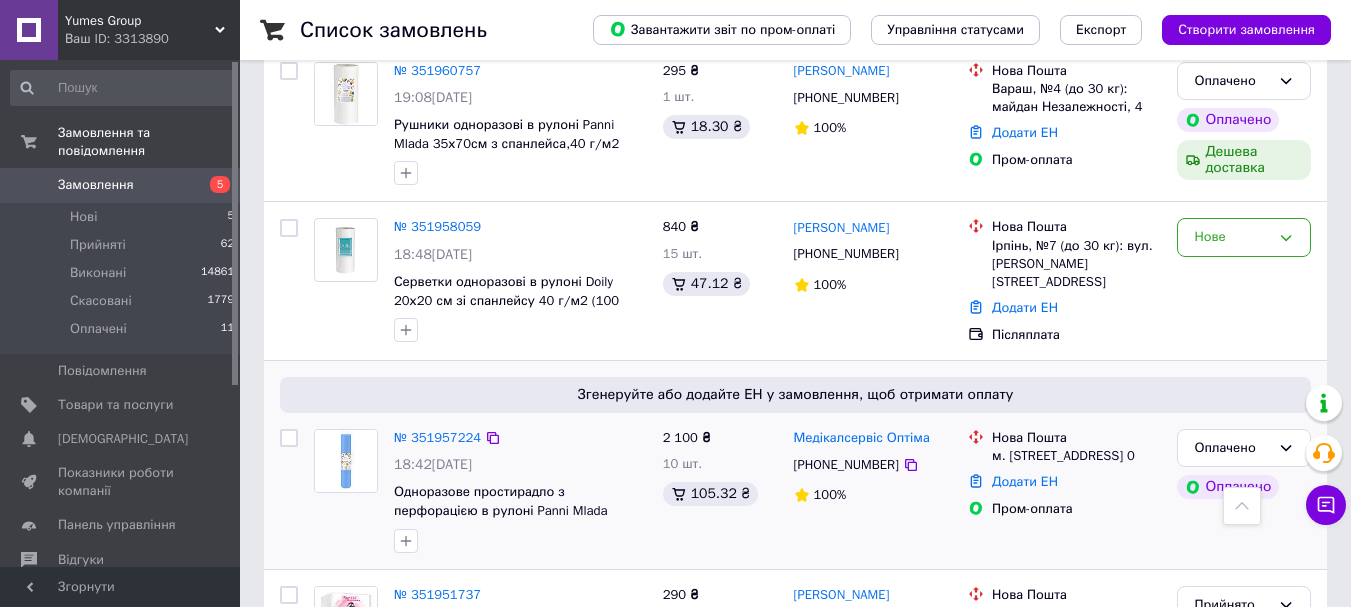 click on "Медікалсервіс Оптіма [PHONE_NUMBER] 100%" at bounding box center [873, 491] 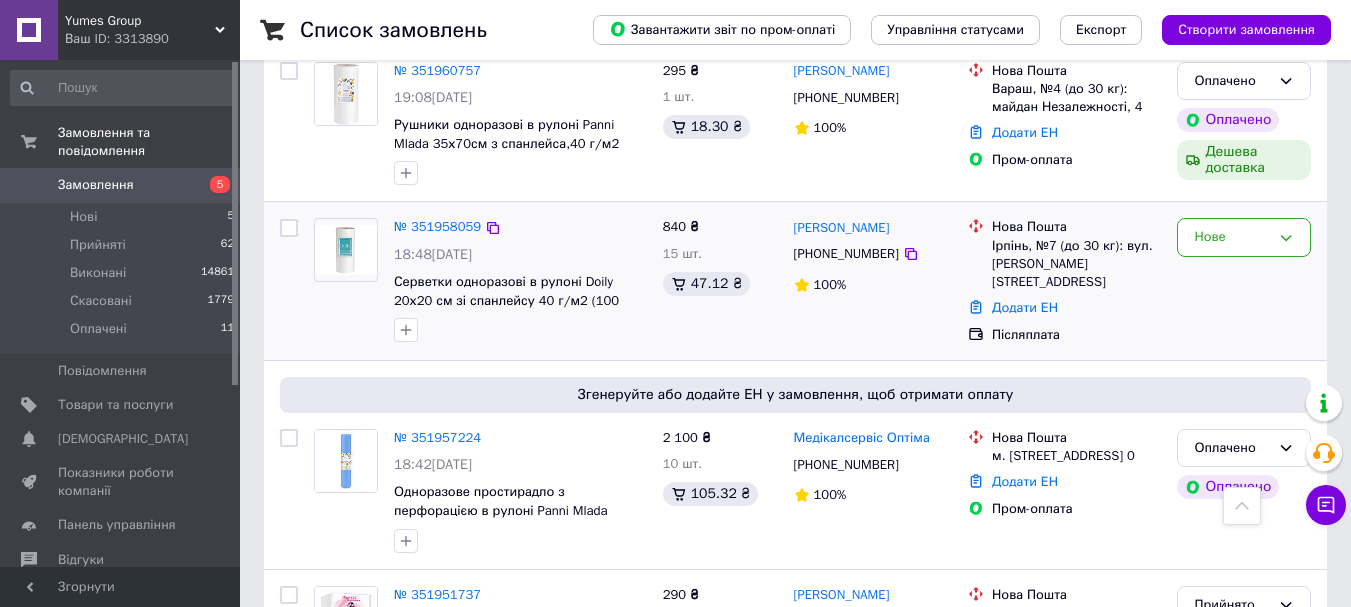 click on "Ево Рест [PHONE_NUMBER] 100%" at bounding box center [873, 281] 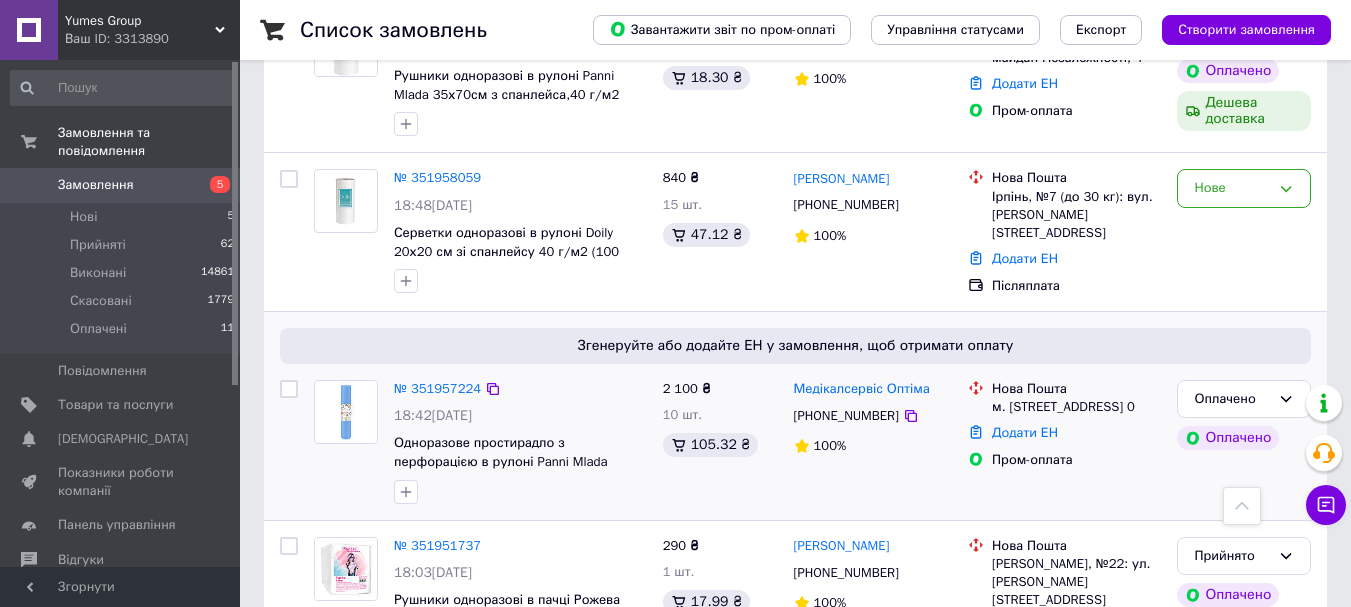 scroll, scrollTop: 3200, scrollLeft: 0, axis: vertical 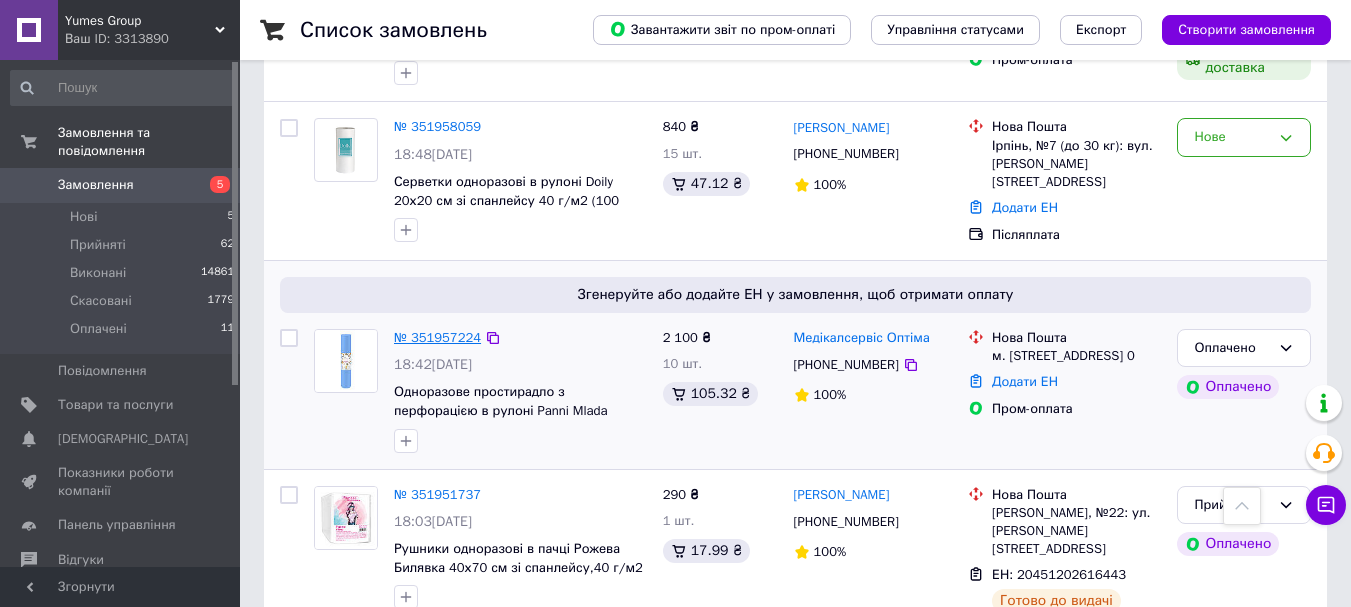 click on "№ 351957224" at bounding box center (437, 337) 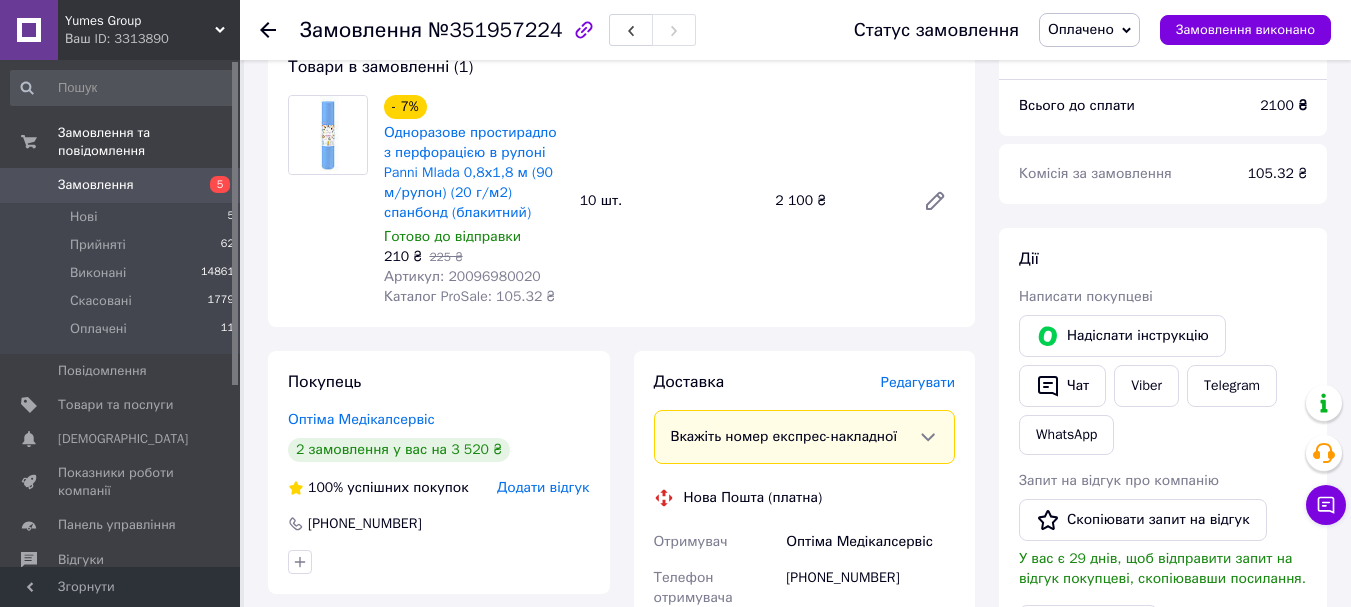 scroll, scrollTop: 200, scrollLeft: 0, axis: vertical 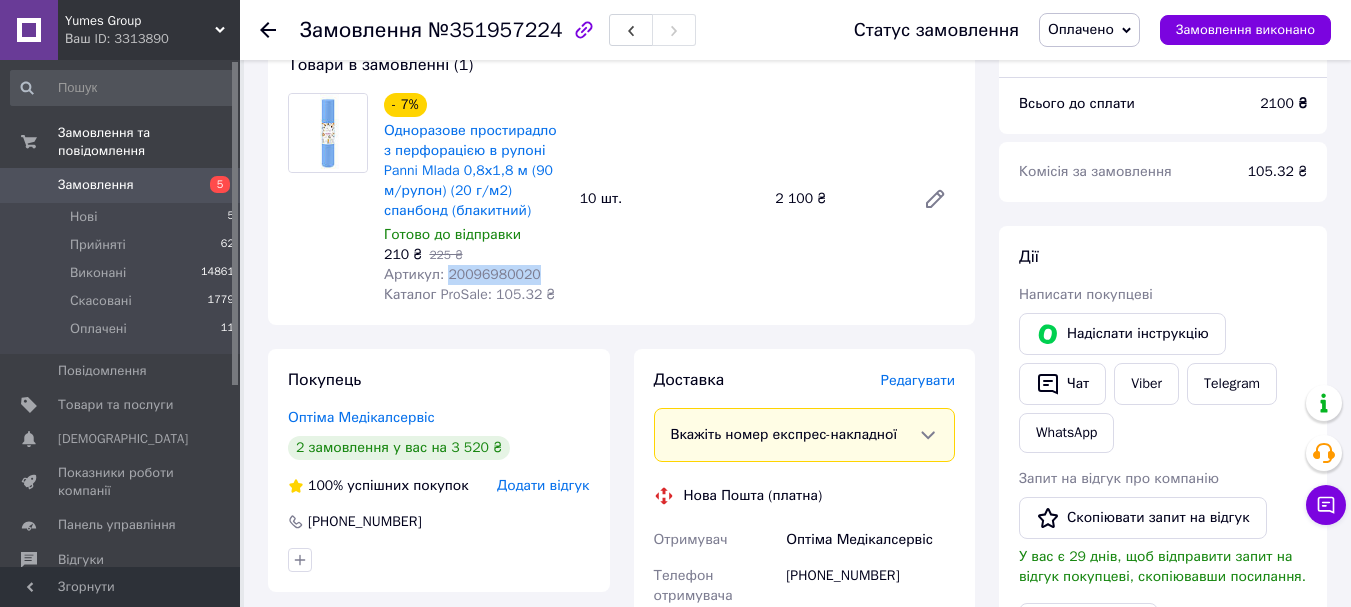 drag, startPoint x: 532, startPoint y: 274, endPoint x: 445, endPoint y: 277, distance: 87.05171 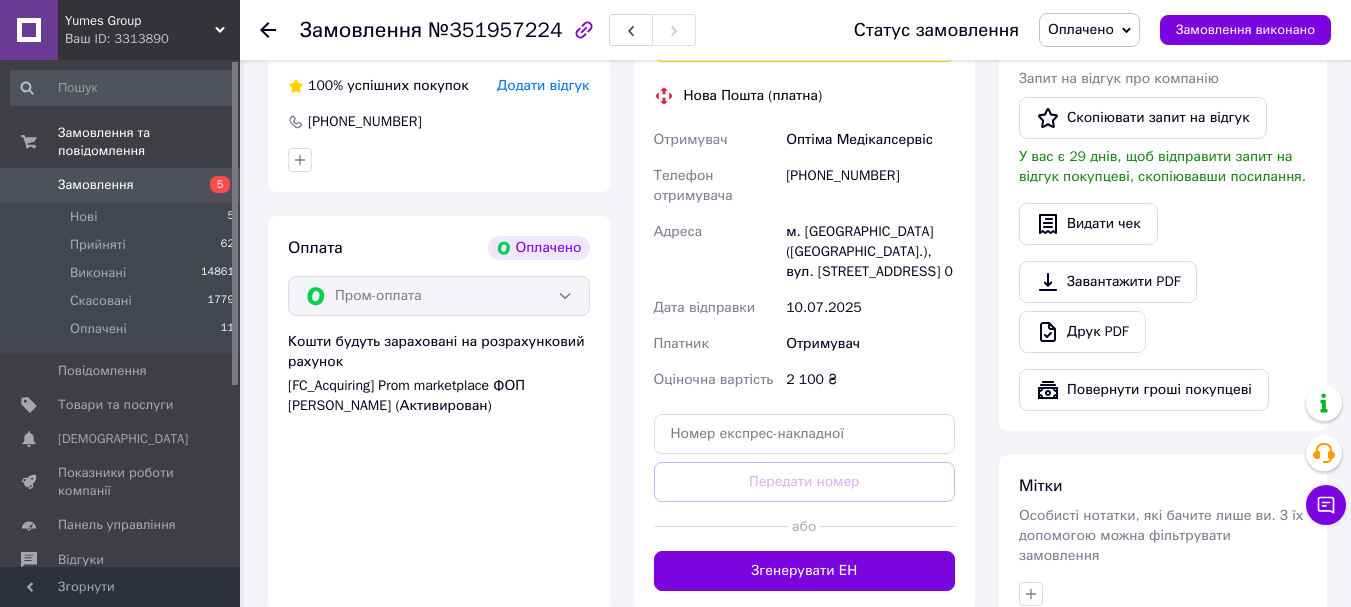 scroll, scrollTop: 100, scrollLeft: 0, axis: vertical 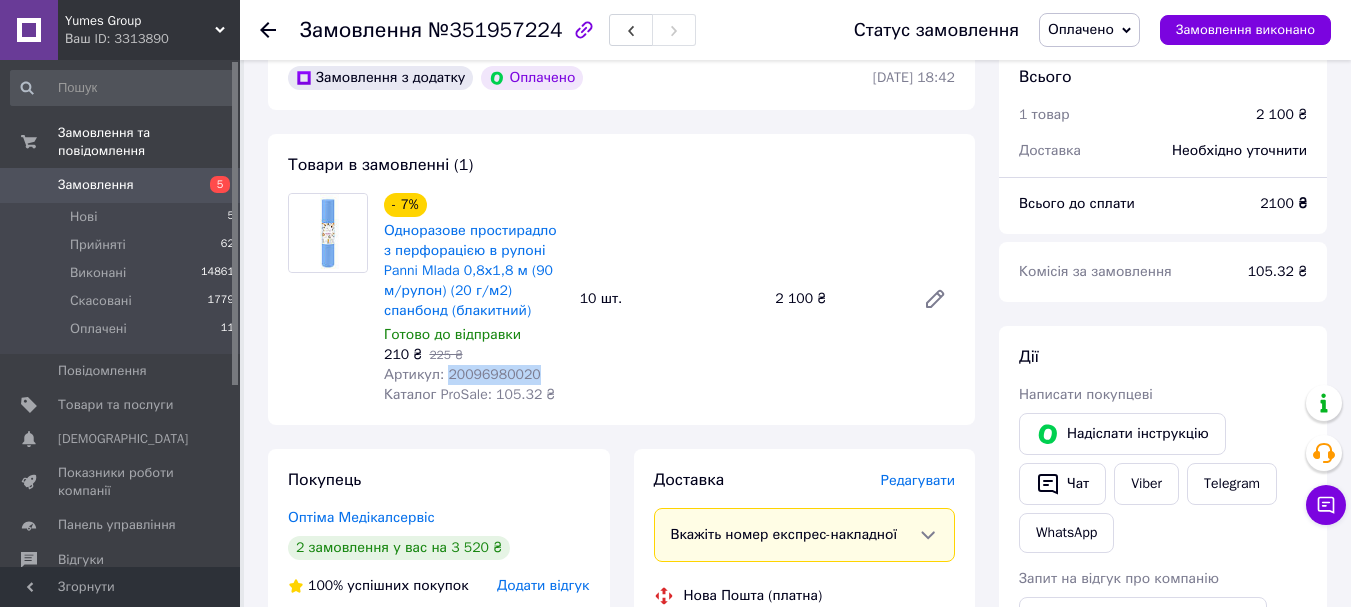 click on "Замовлення" at bounding box center [96, 185] 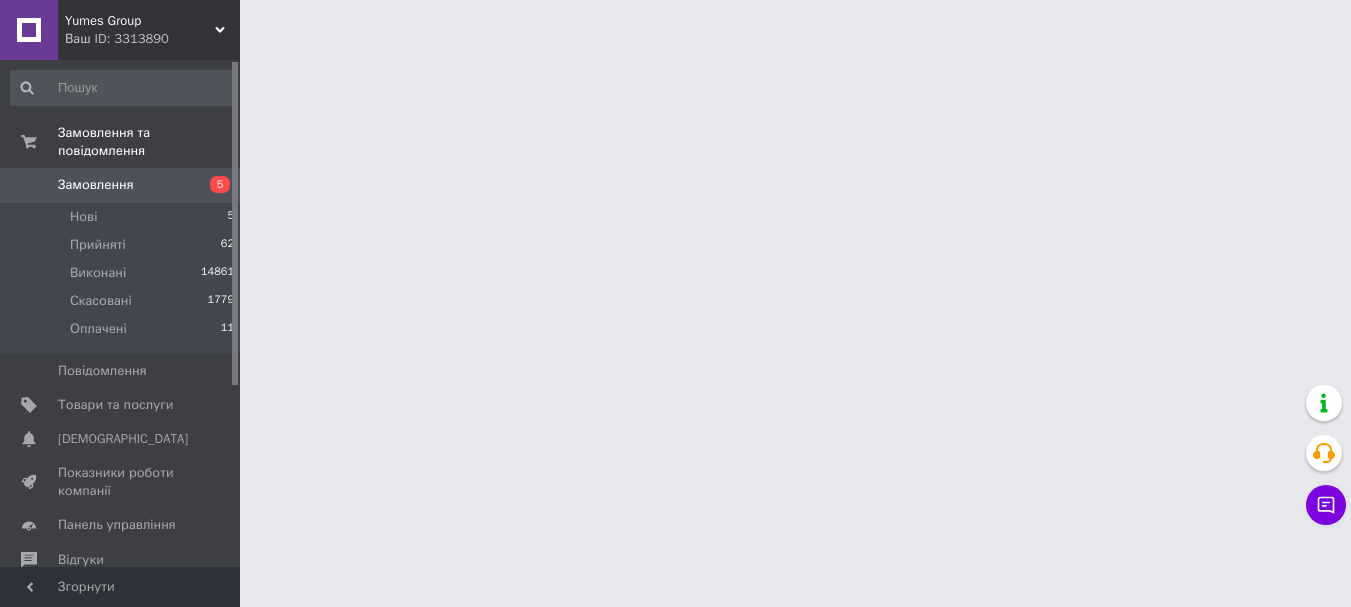 scroll, scrollTop: 0, scrollLeft: 0, axis: both 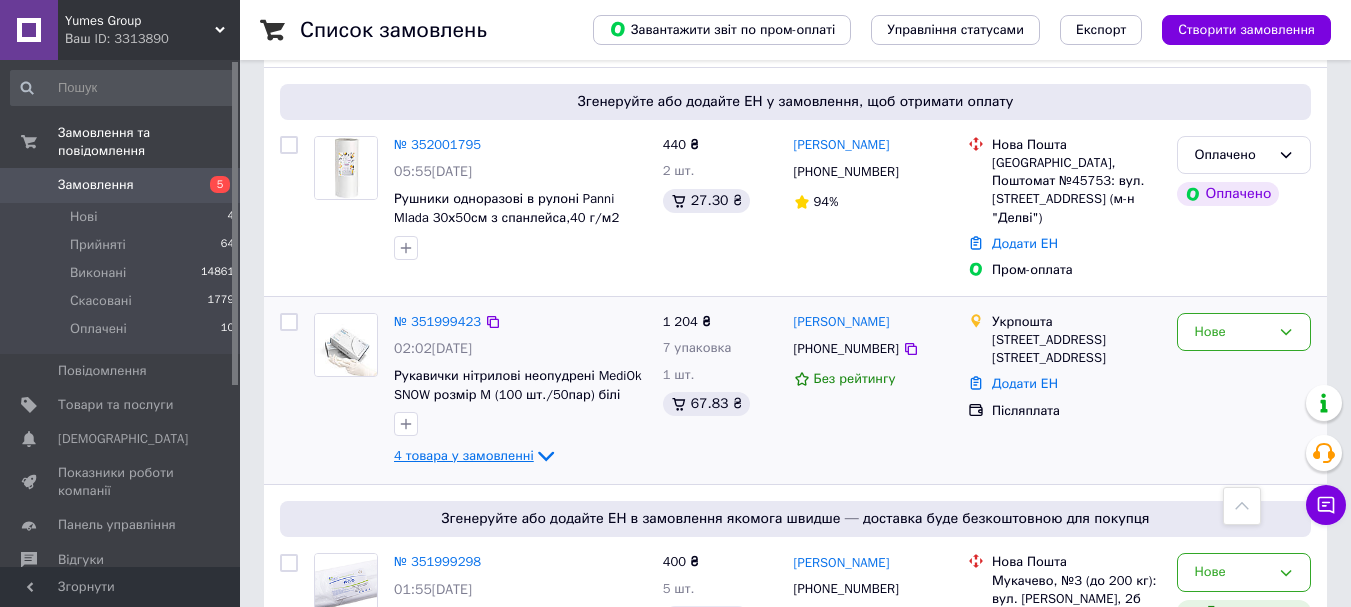 click 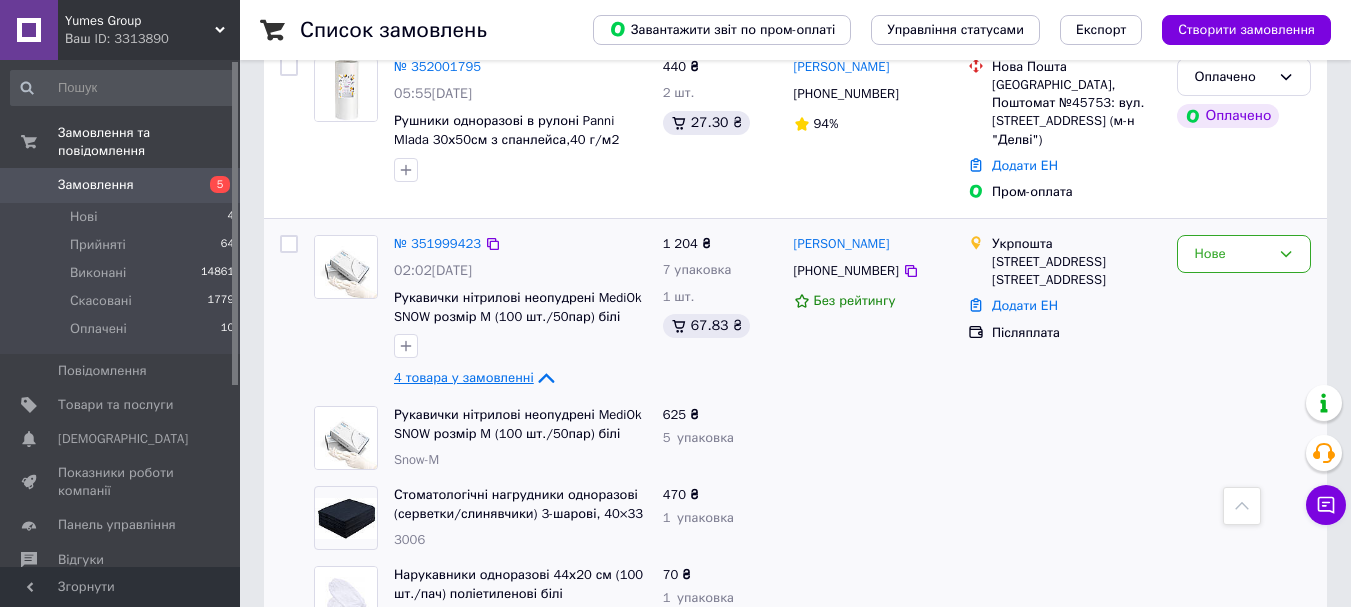 scroll, scrollTop: 1600, scrollLeft: 0, axis: vertical 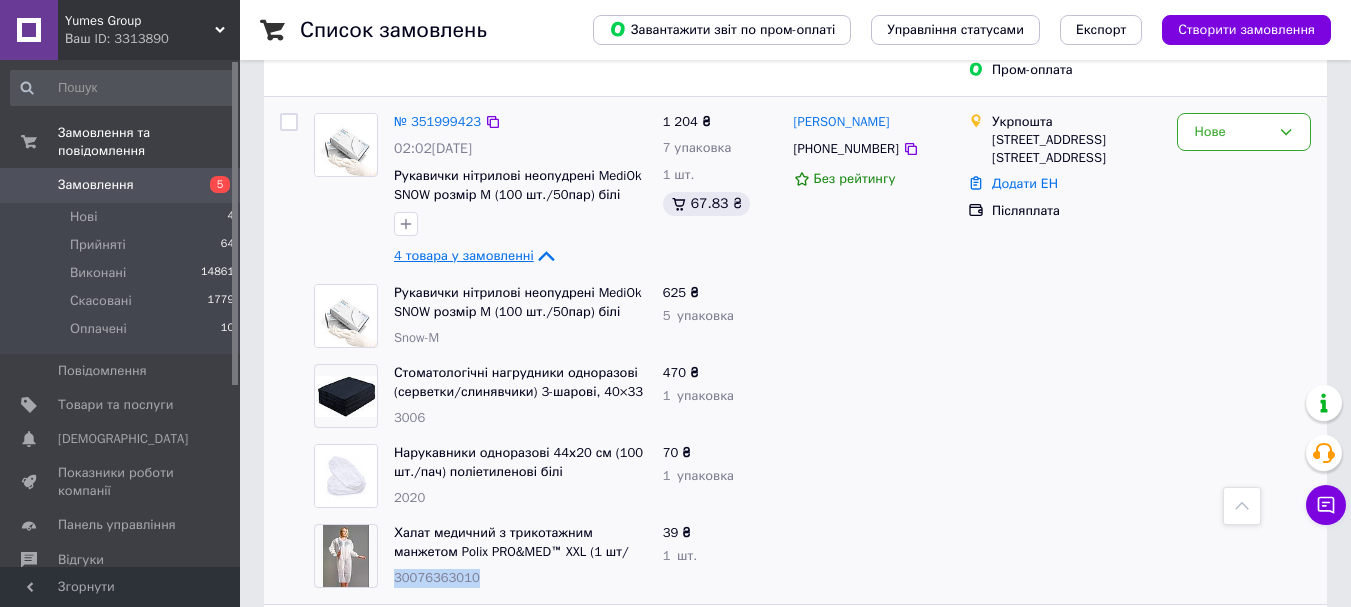 drag, startPoint x: 482, startPoint y: 545, endPoint x: 394, endPoint y: 543, distance: 88.02273 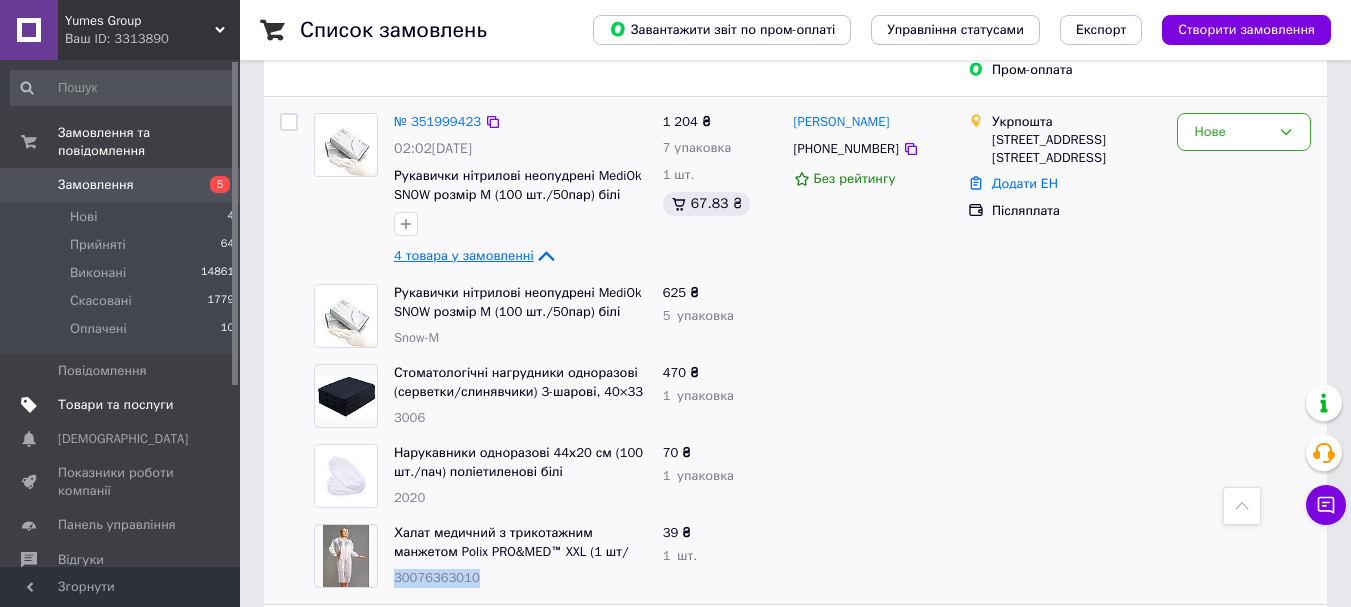 click on "Товари та послуги" at bounding box center [115, 405] 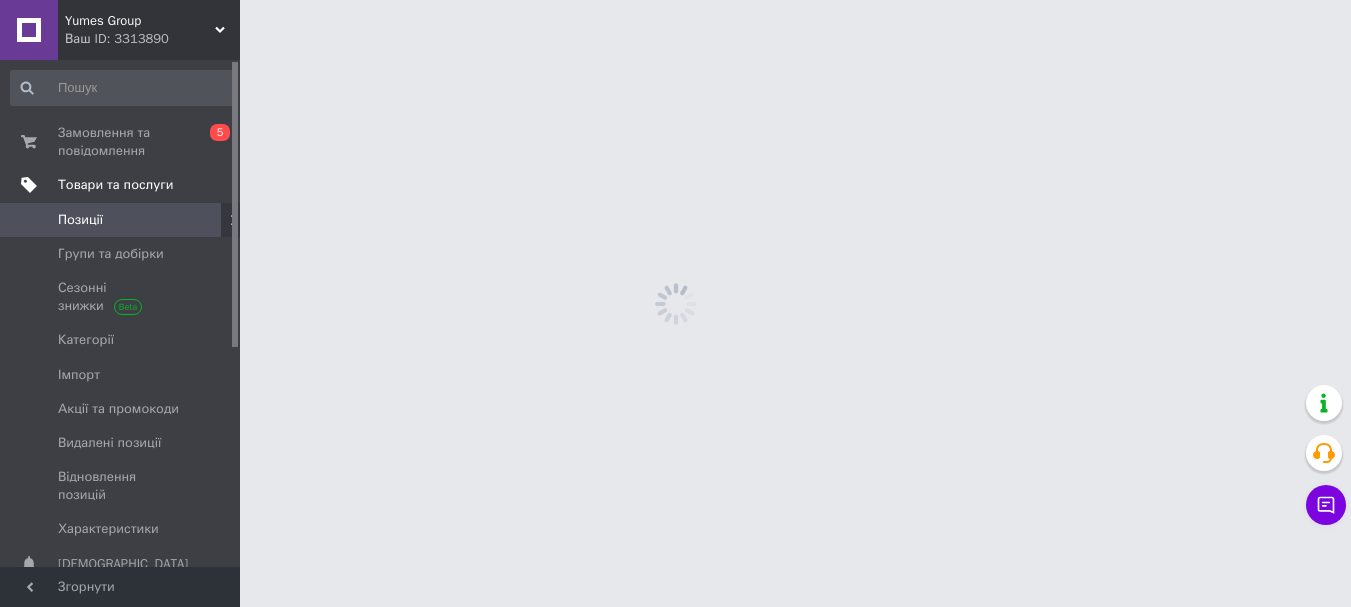 scroll, scrollTop: 0, scrollLeft: 0, axis: both 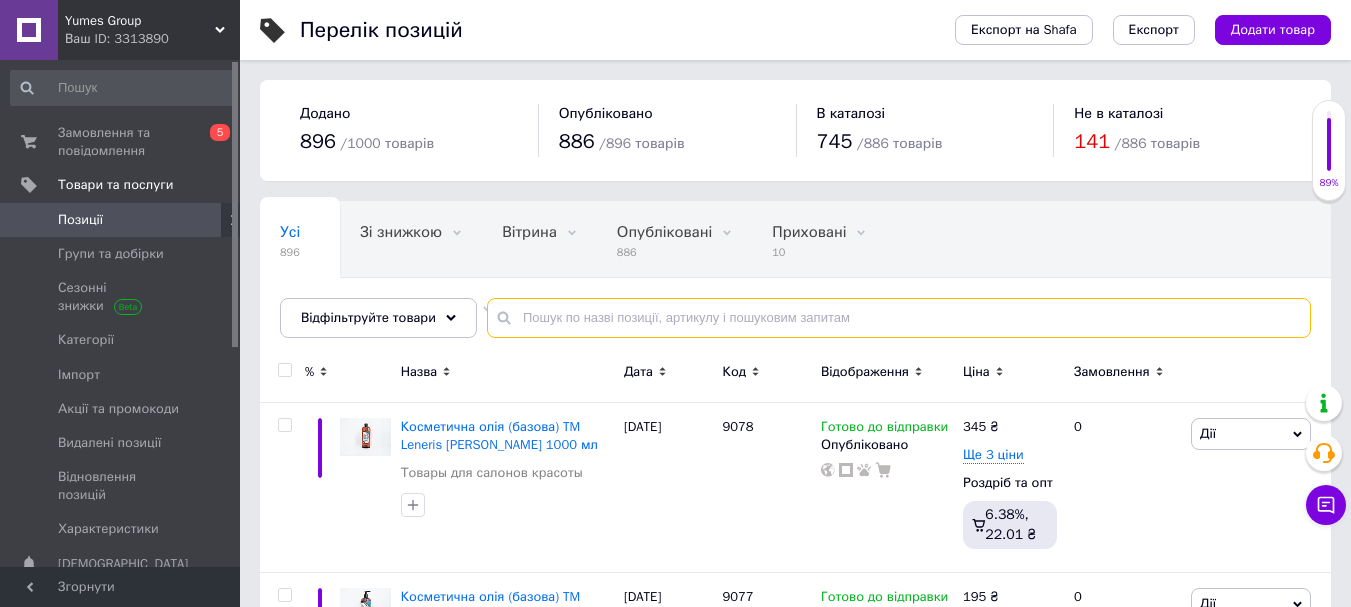 click at bounding box center (899, 318) 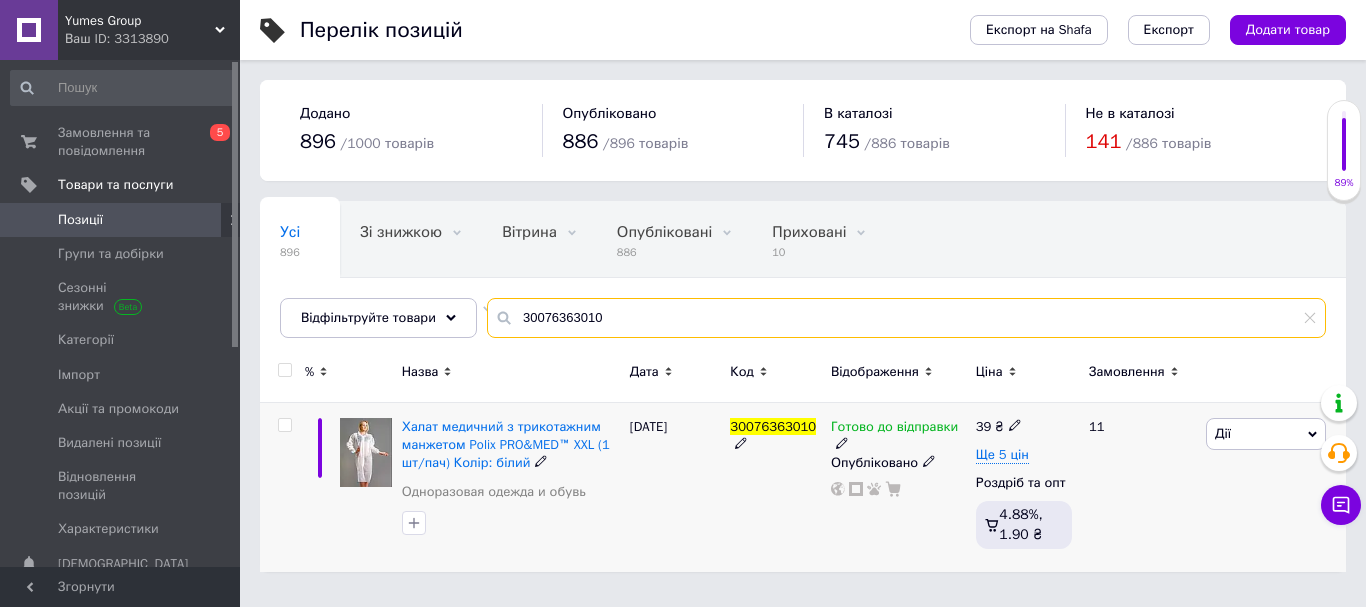 type on "30076363010" 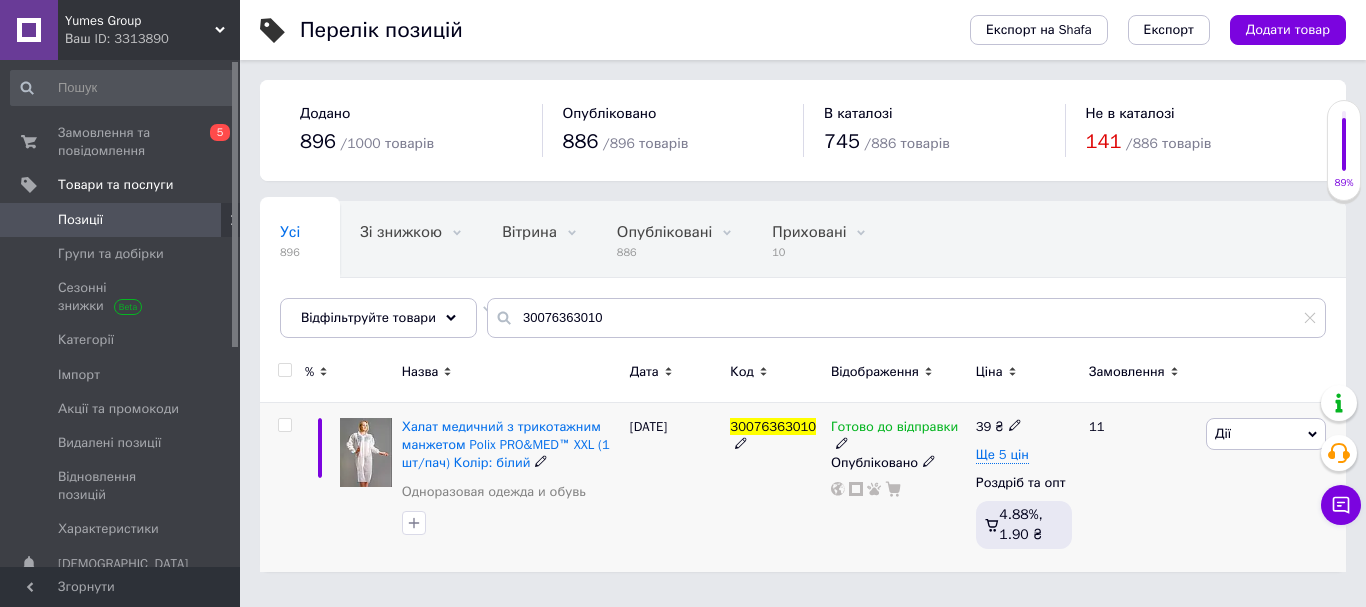 click 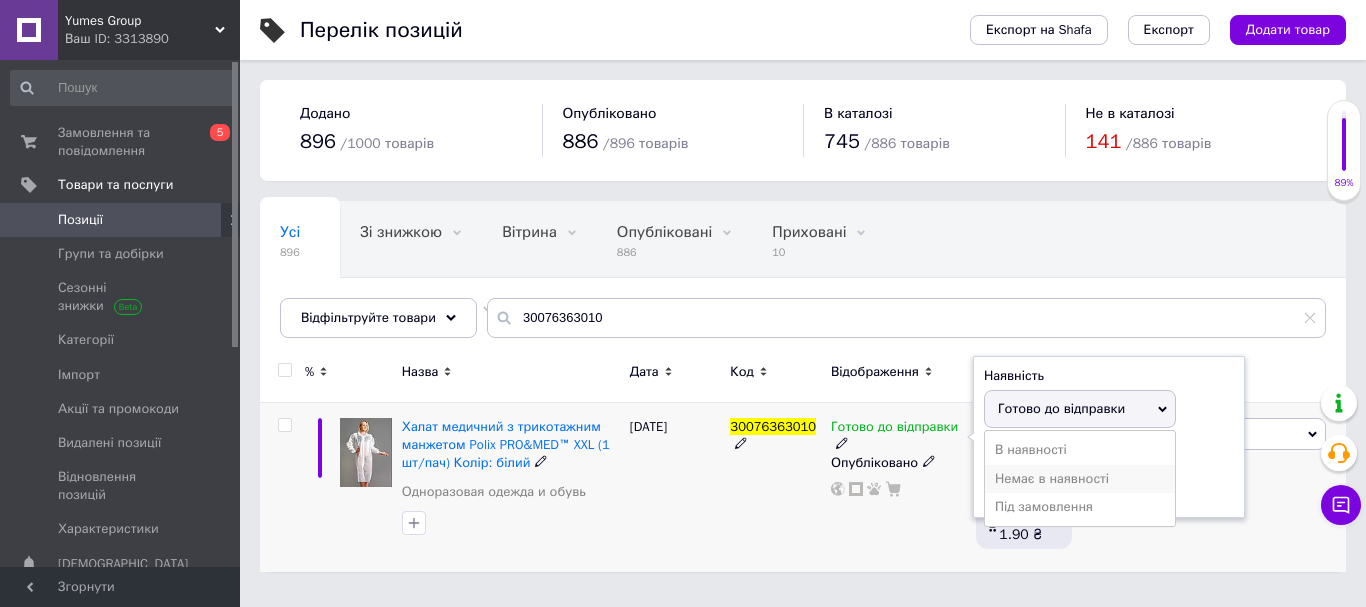 click on "Немає в наявності" at bounding box center (1080, 479) 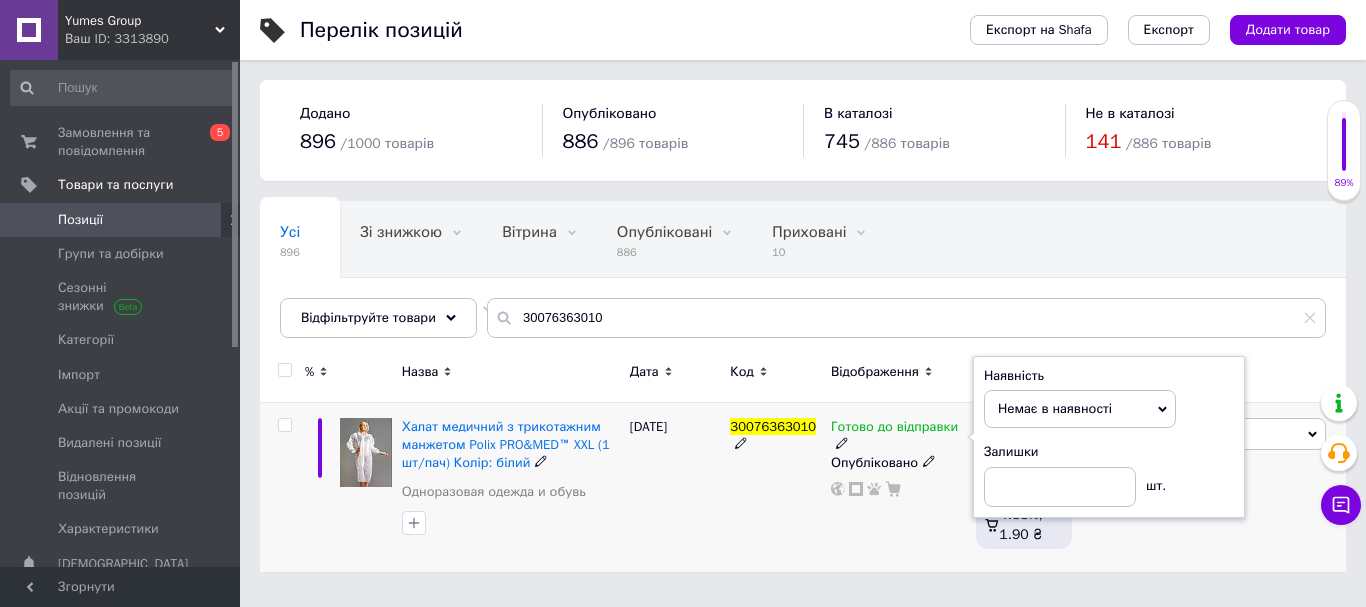 click on "30076363010" at bounding box center (775, 487) 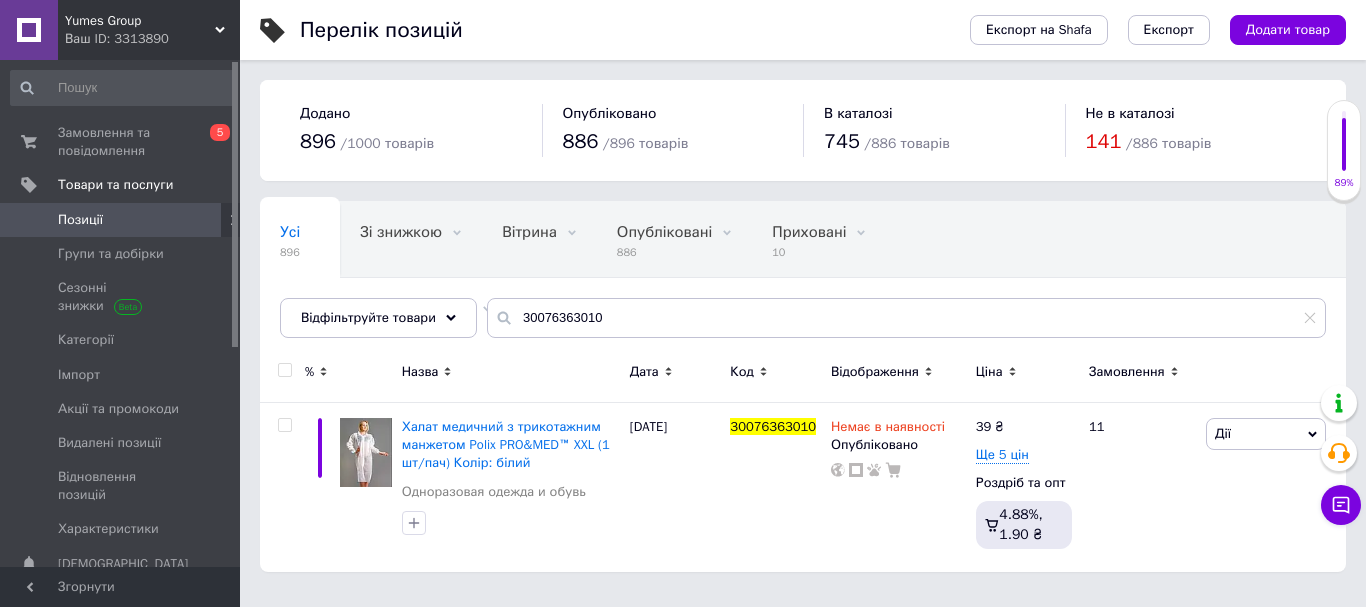 click on "Позиції" at bounding box center [80, 220] 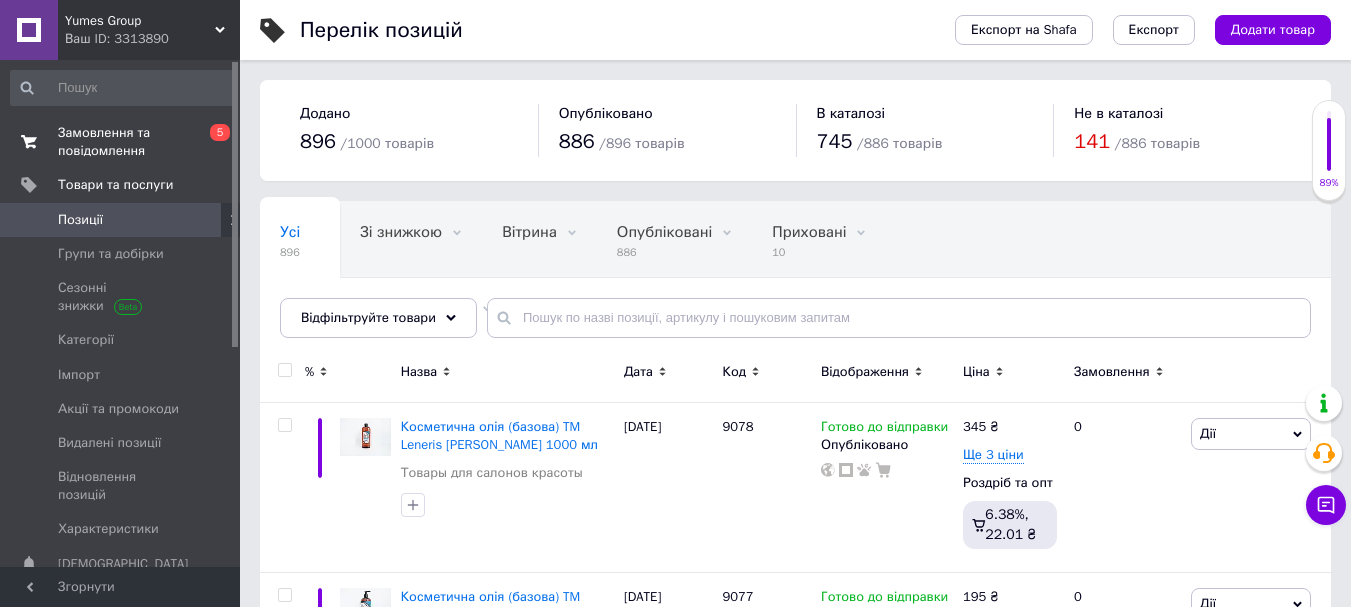 click on "Замовлення та повідомлення" at bounding box center [121, 142] 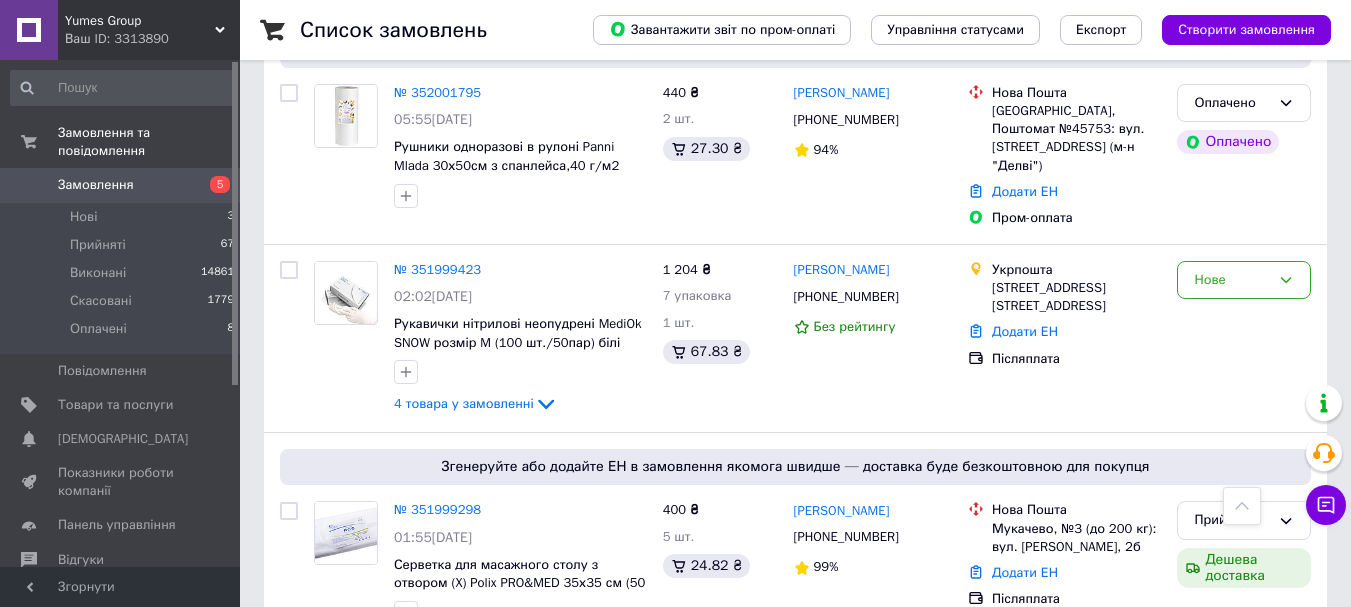 scroll, scrollTop: 1500, scrollLeft: 0, axis: vertical 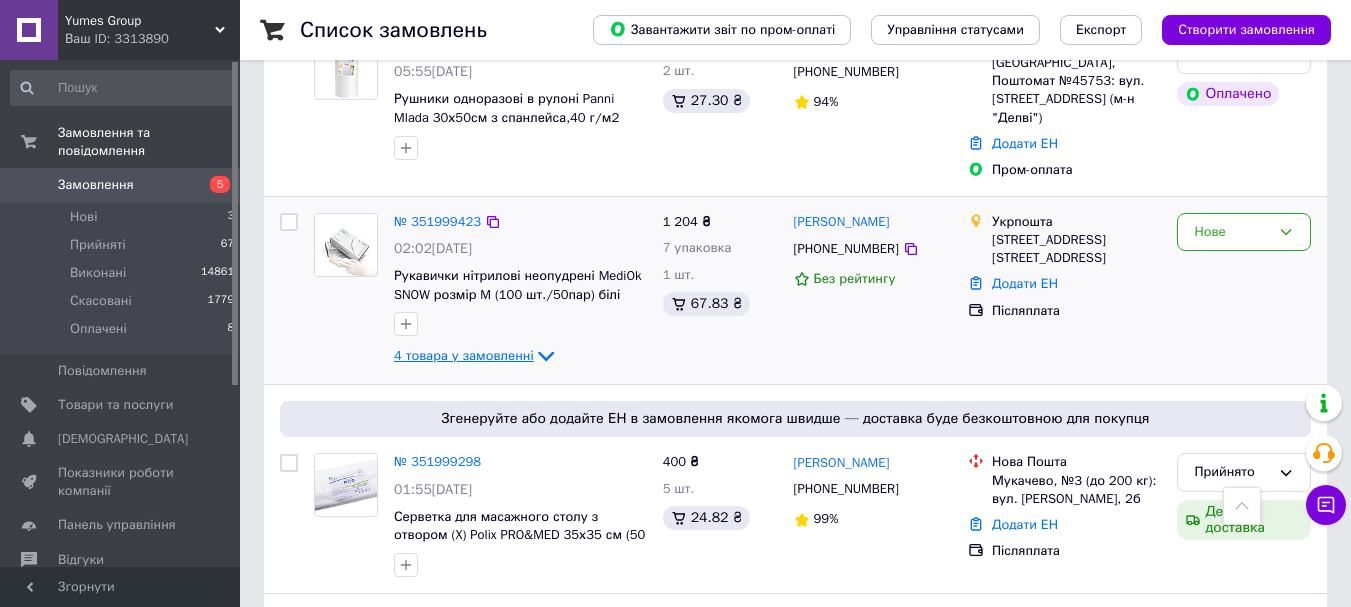 click 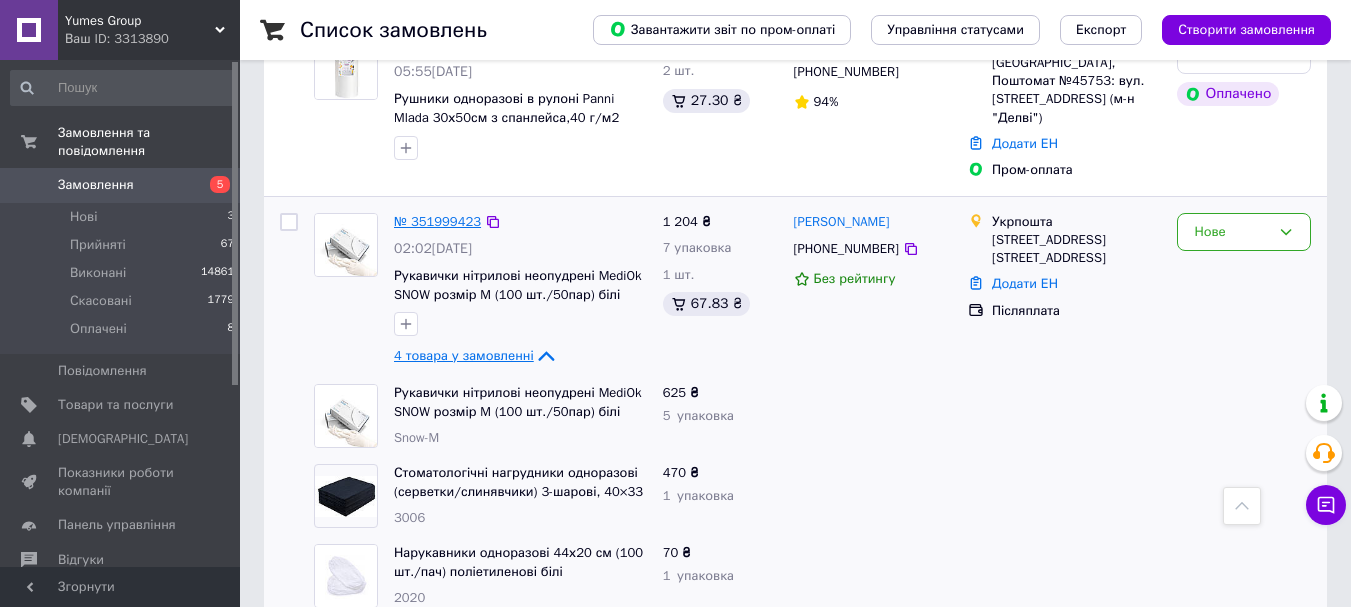 click on "№ 351999423" at bounding box center (437, 221) 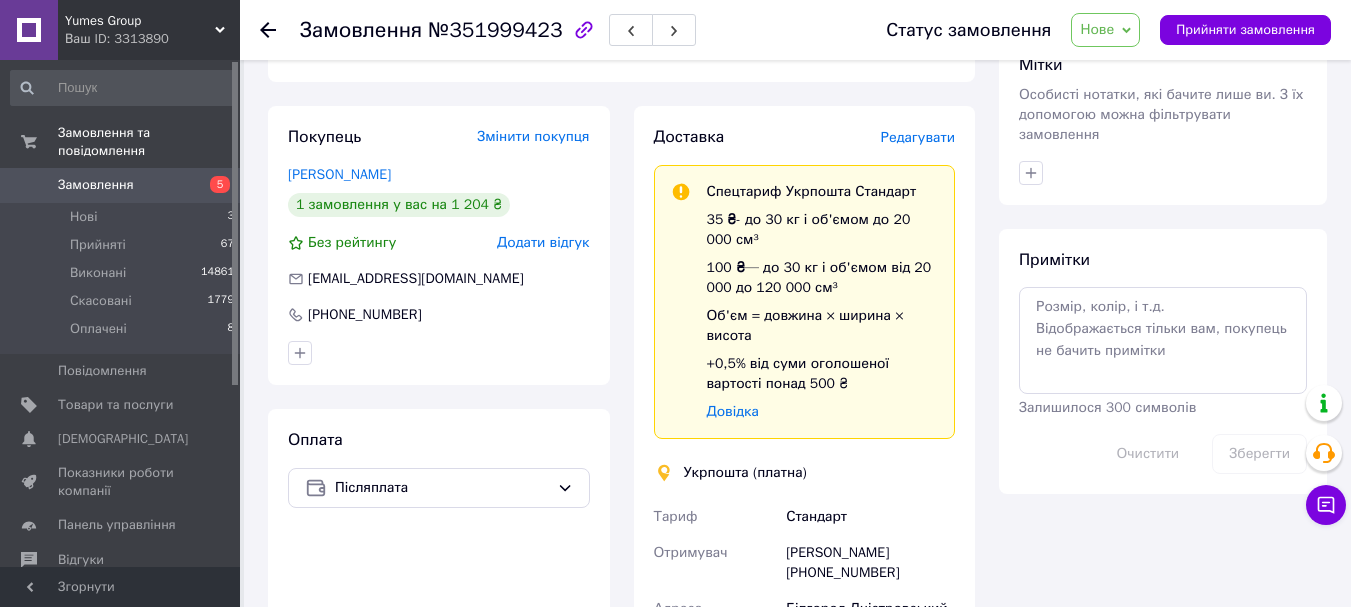 scroll, scrollTop: 500, scrollLeft: 0, axis: vertical 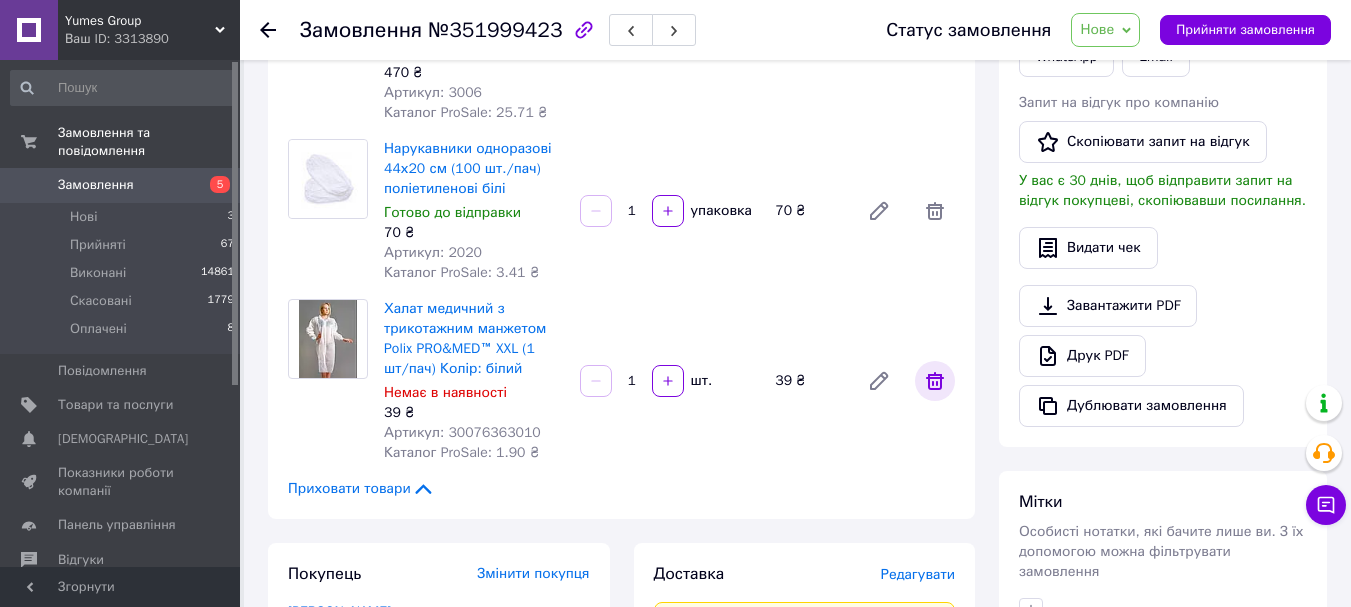 click 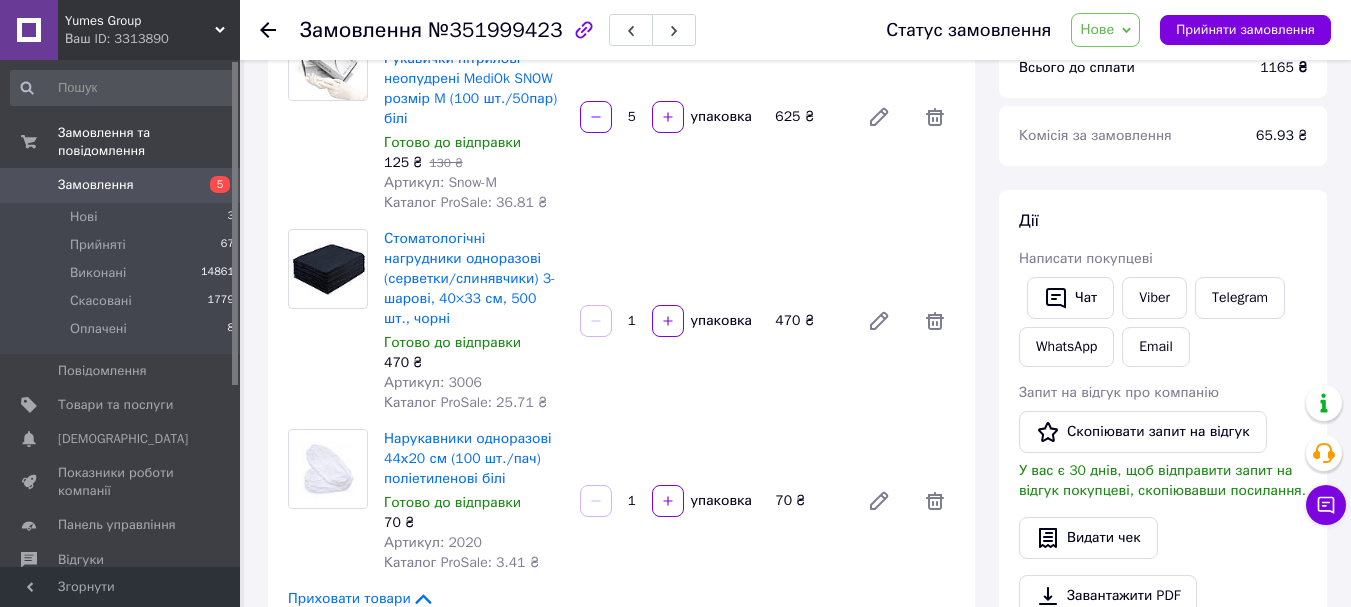 scroll, scrollTop: 100, scrollLeft: 0, axis: vertical 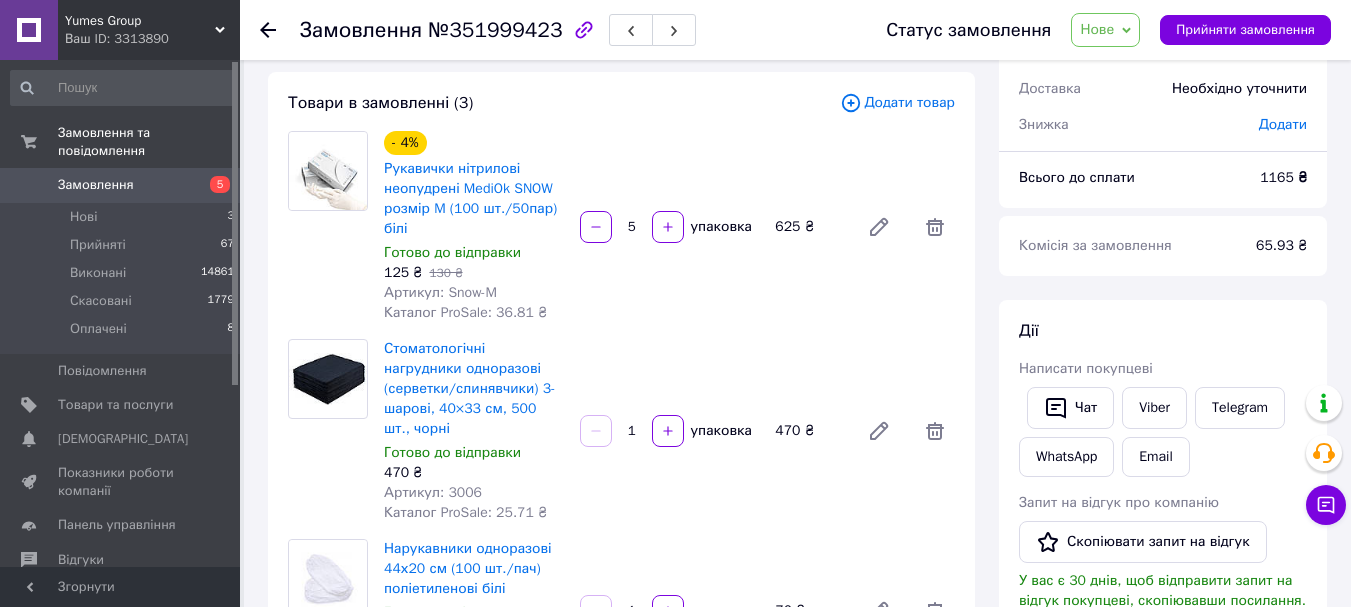 click on "Замовлення" at bounding box center (96, 185) 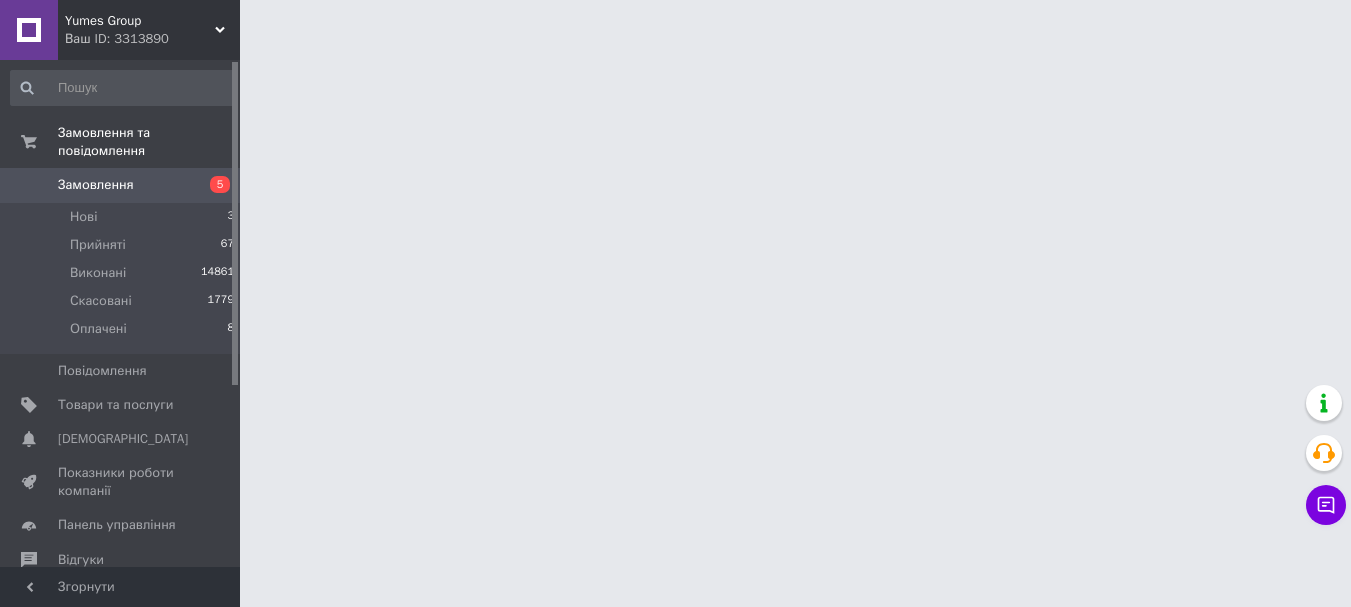 scroll, scrollTop: 0, scrollLeft: 0, axis: both 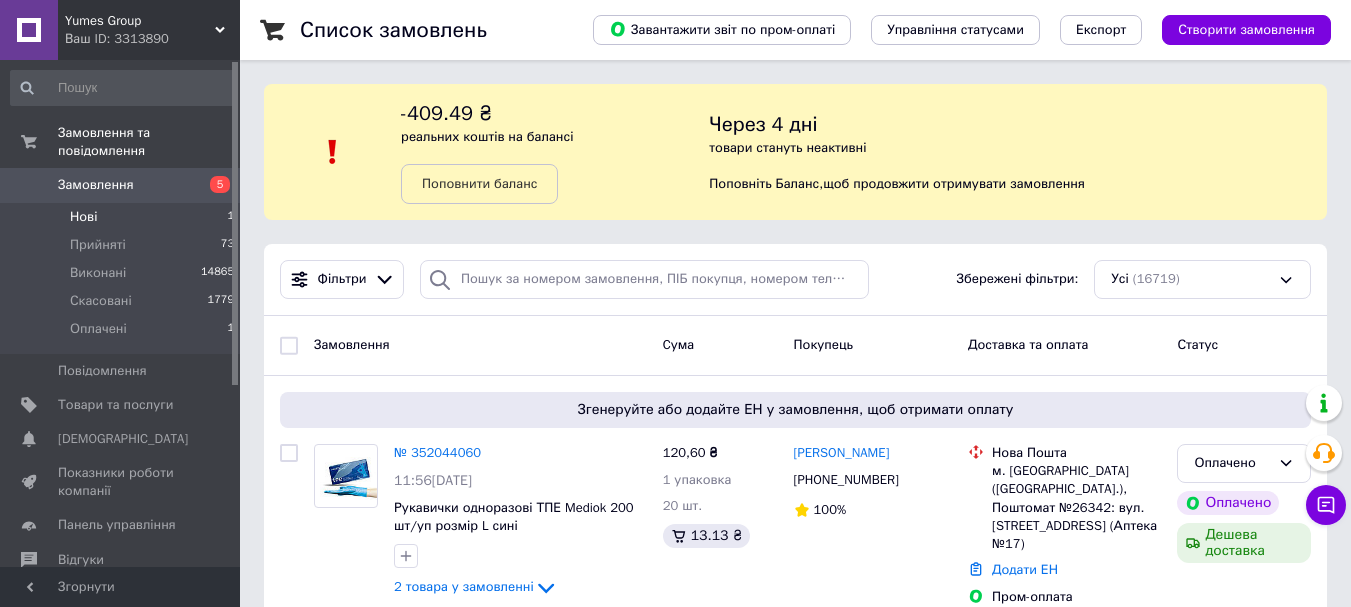 click on "Нові" at bounding box center (83, 217) 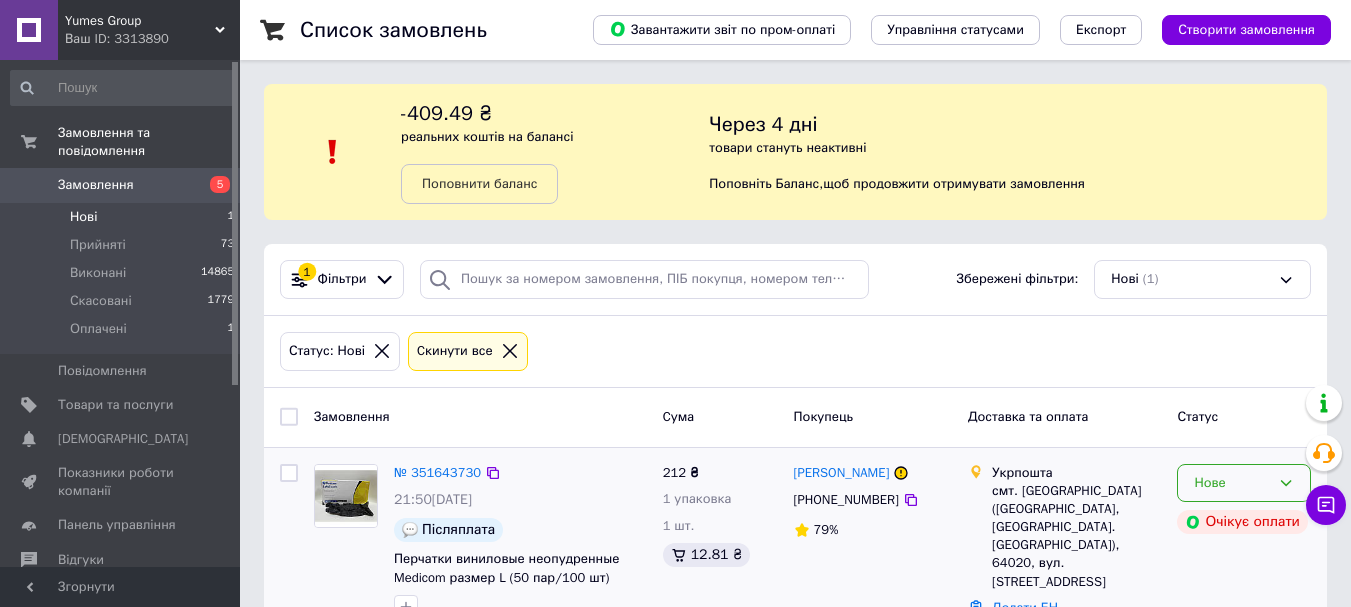 click on "Нове" at bounding box center [1232, 483] 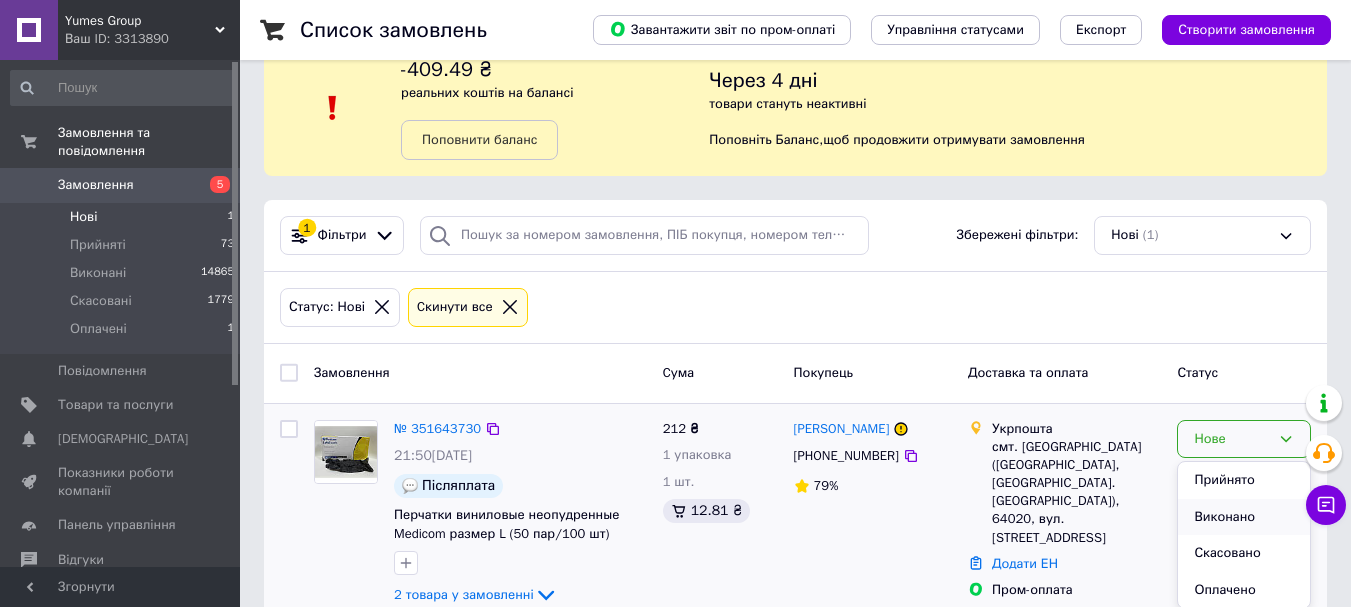 scroll, scrollTop: 84, scrollLeft: 0, axis: vertical 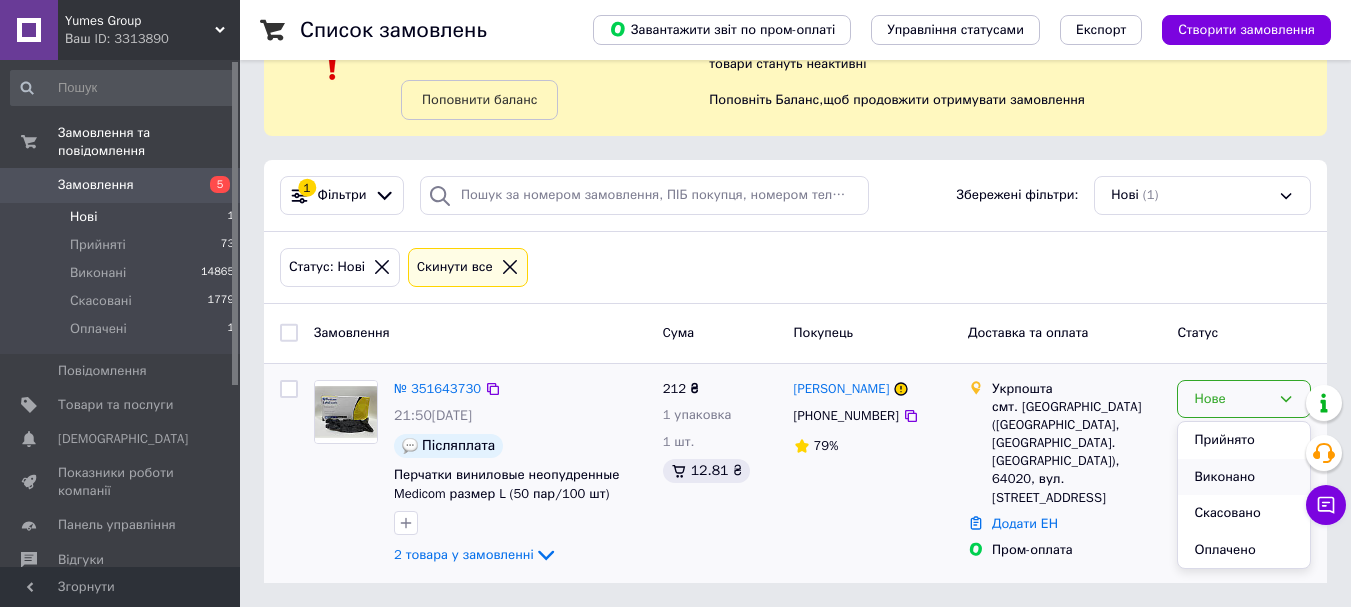 click on "Скасовано" at bounding box center (1244, 513) 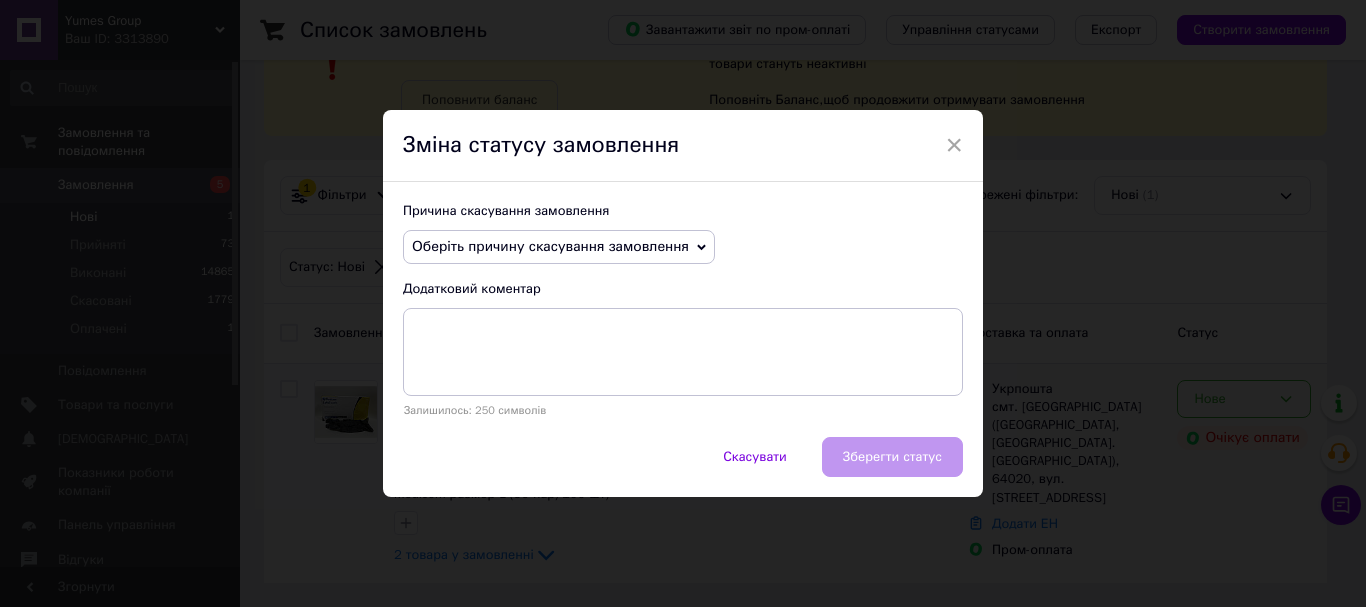 click on "Оберіть причину скасування замовлення" at bounding box center [550, 246] 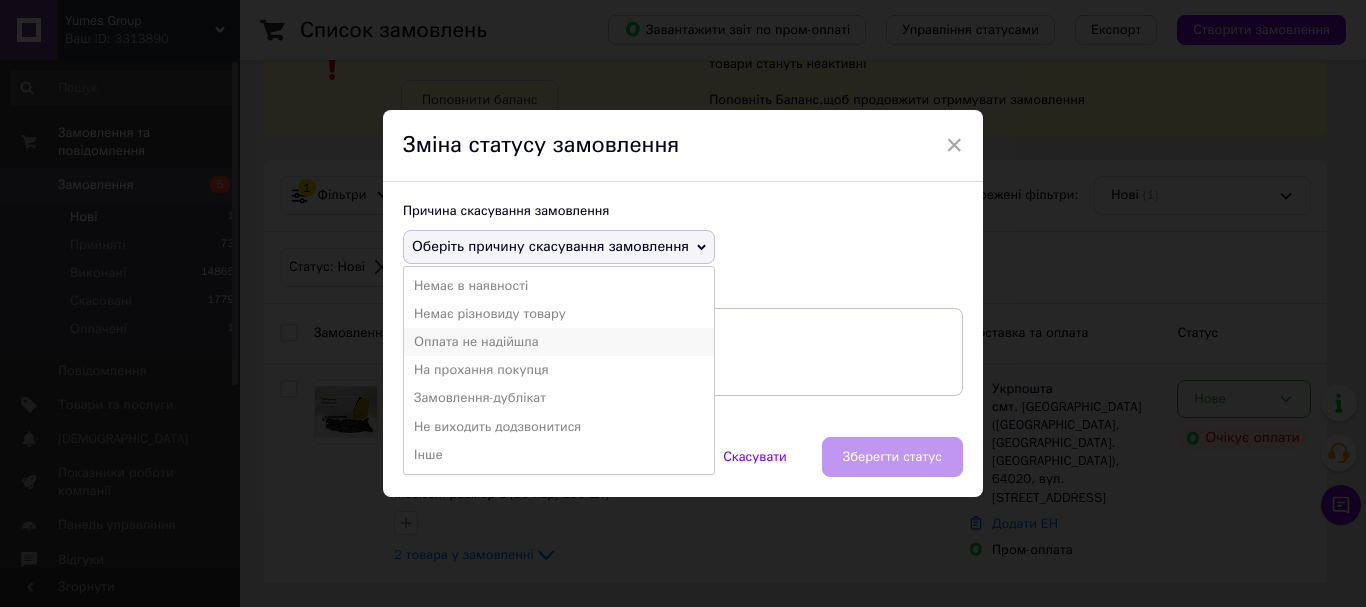 click on "Оплата не надійшла" at bounding box center (559, 342) 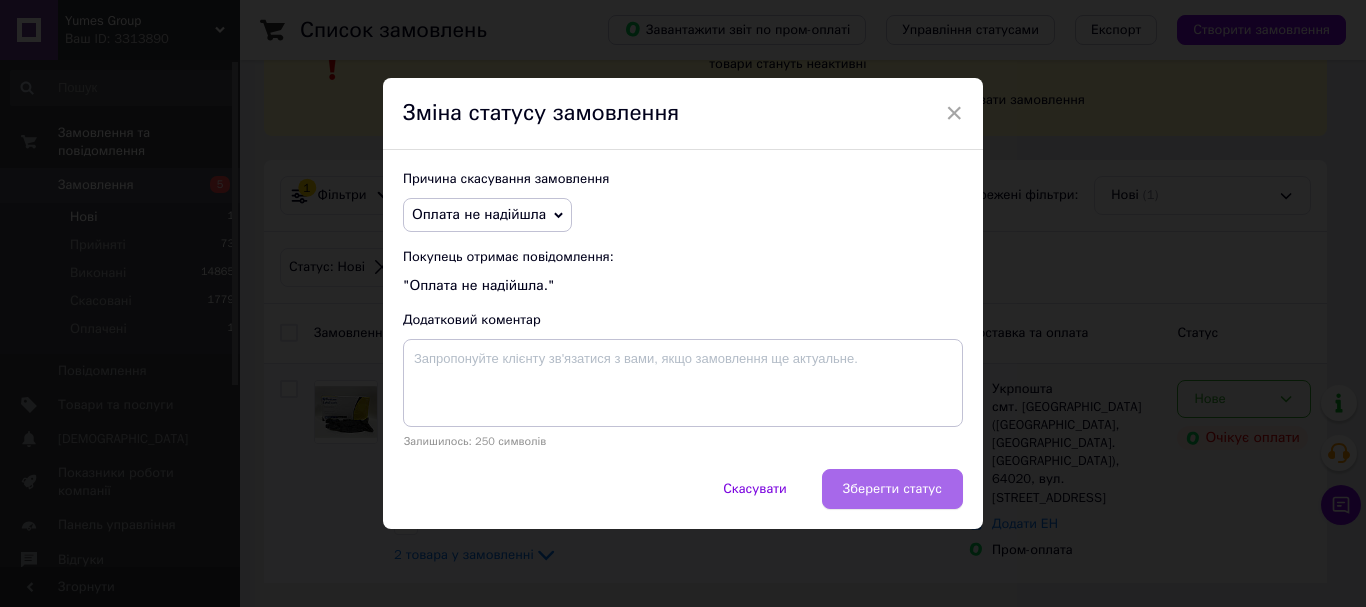 click on "Зберегти статус" at bounding box center [892, 489] 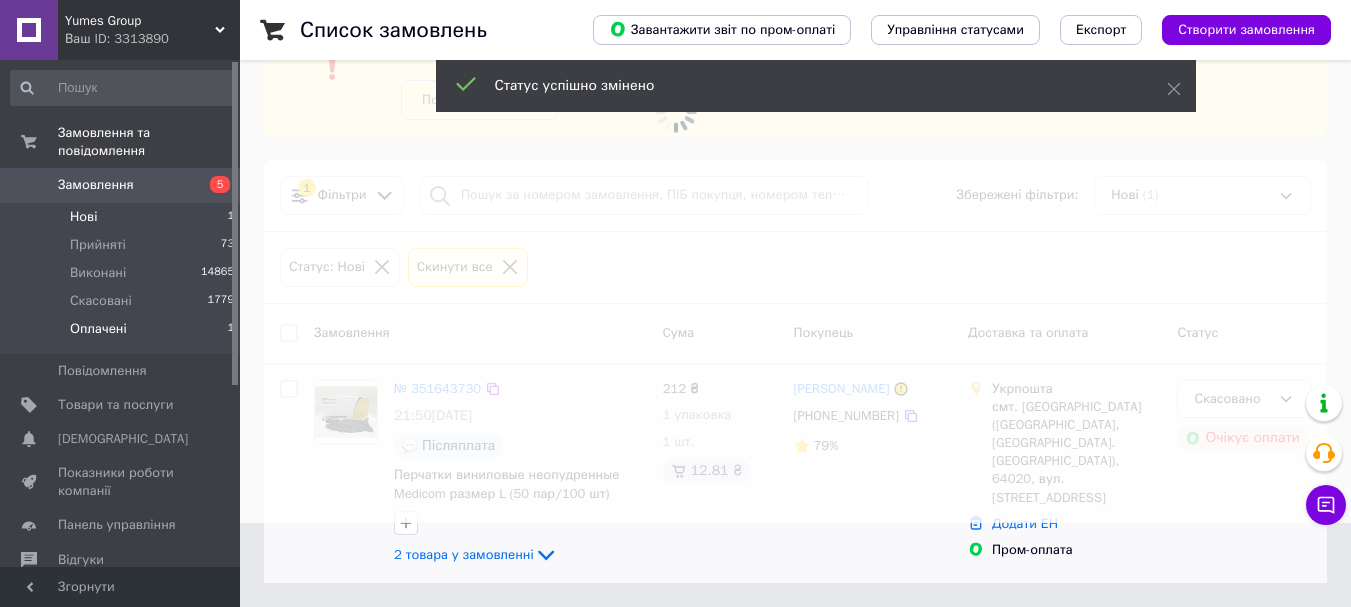 click on "Оплачені" at bounding box center [98, 329] 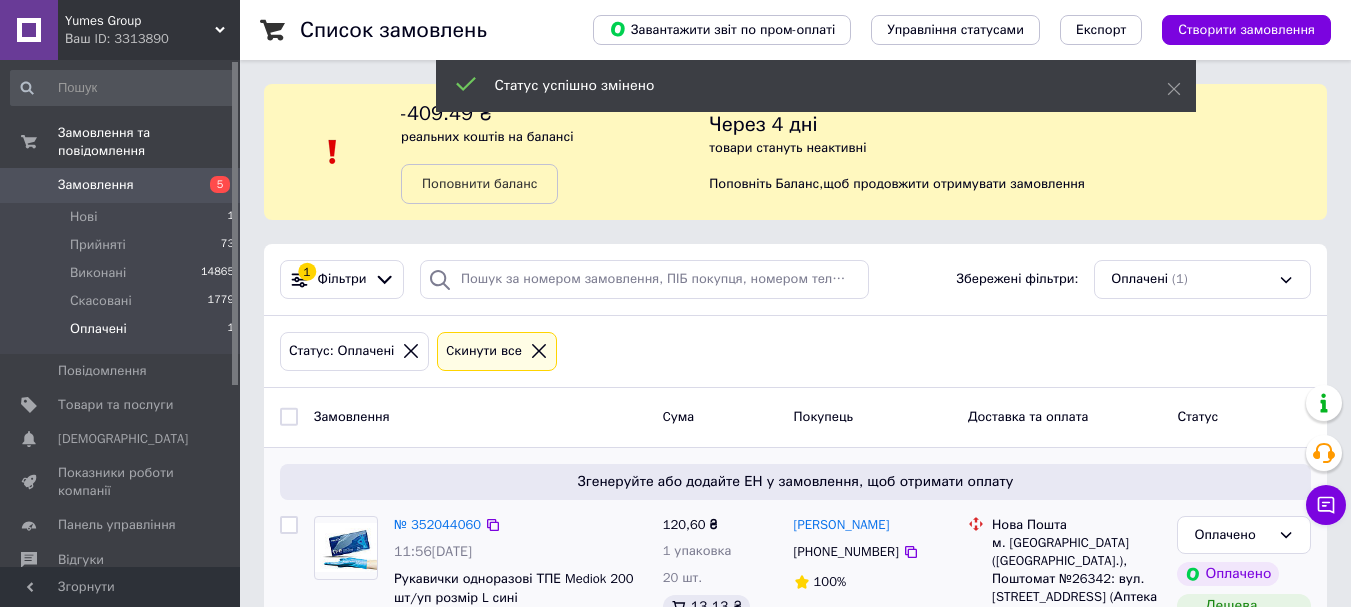 scroll, scrollTop: 104, scrollLeft: 0, axis: vertical 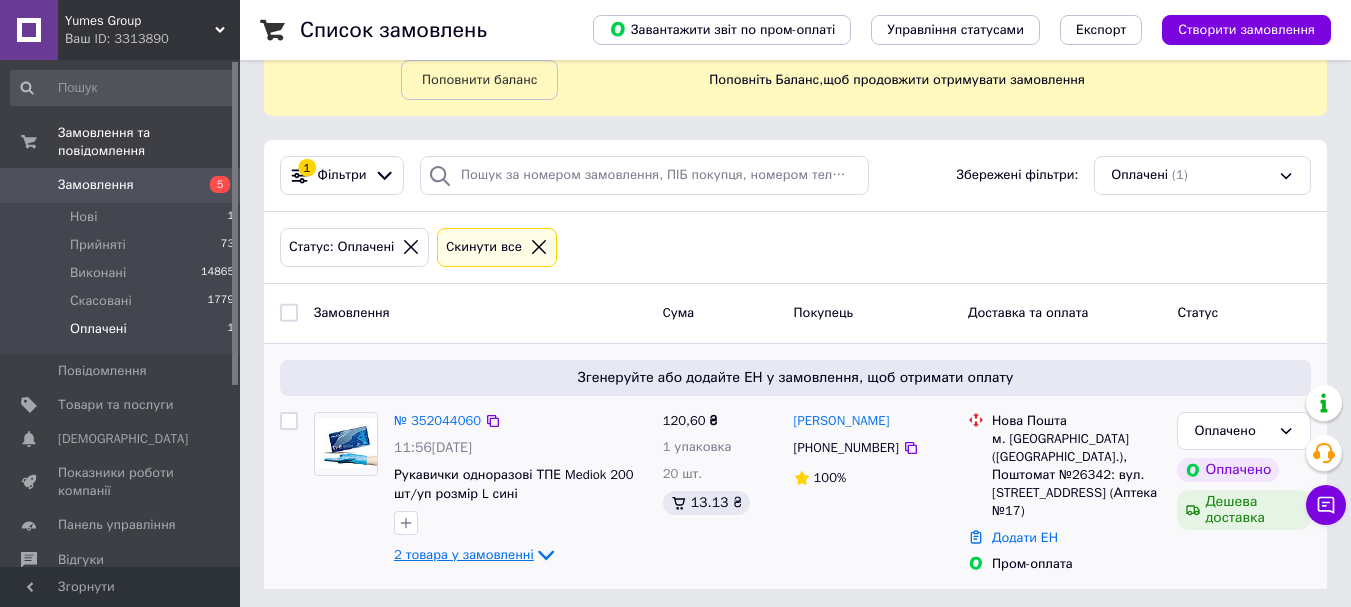 click 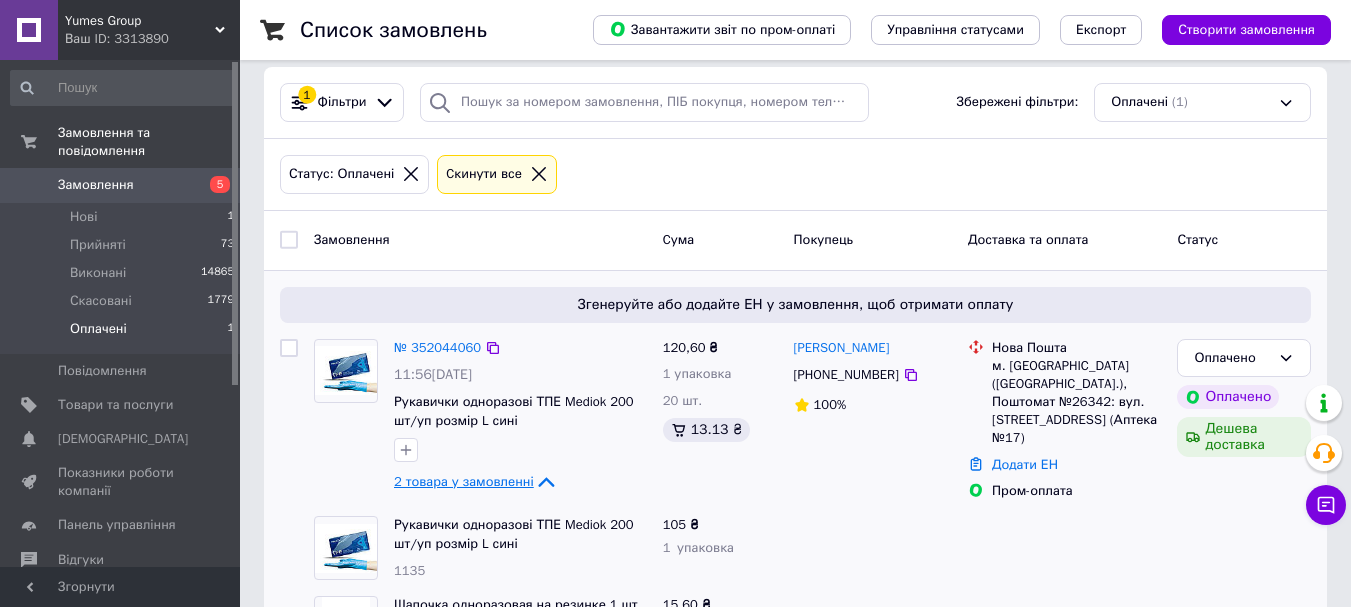 scroll, scrollTop: 265, scrollLeft: 0, axis: vertical 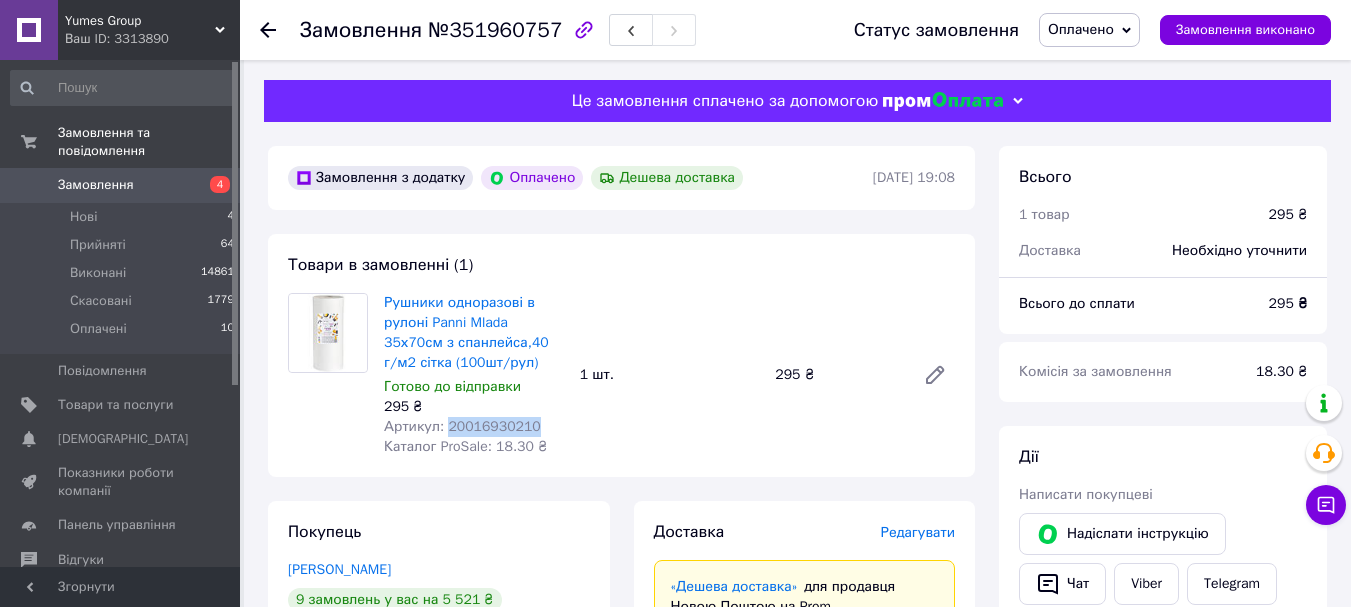drag, startPoint x: 533, startPoint y: 425, endPoint x: 445, endPoint y: 430, distance: 88.14193 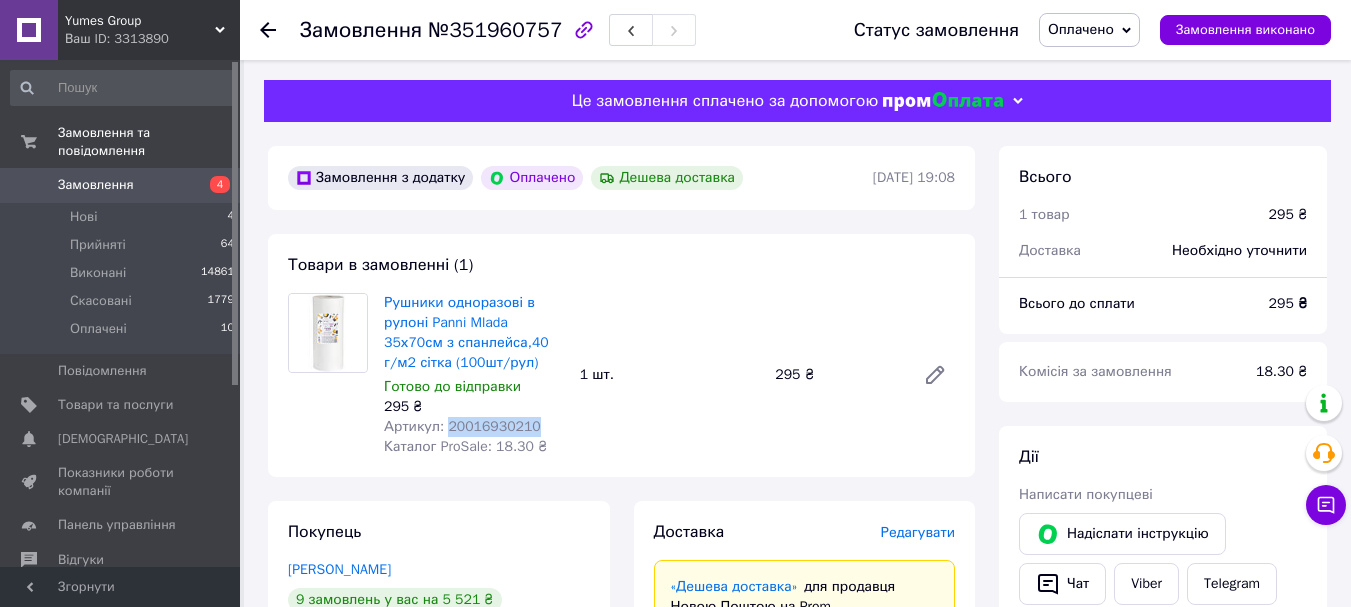 copy on "20016930210" 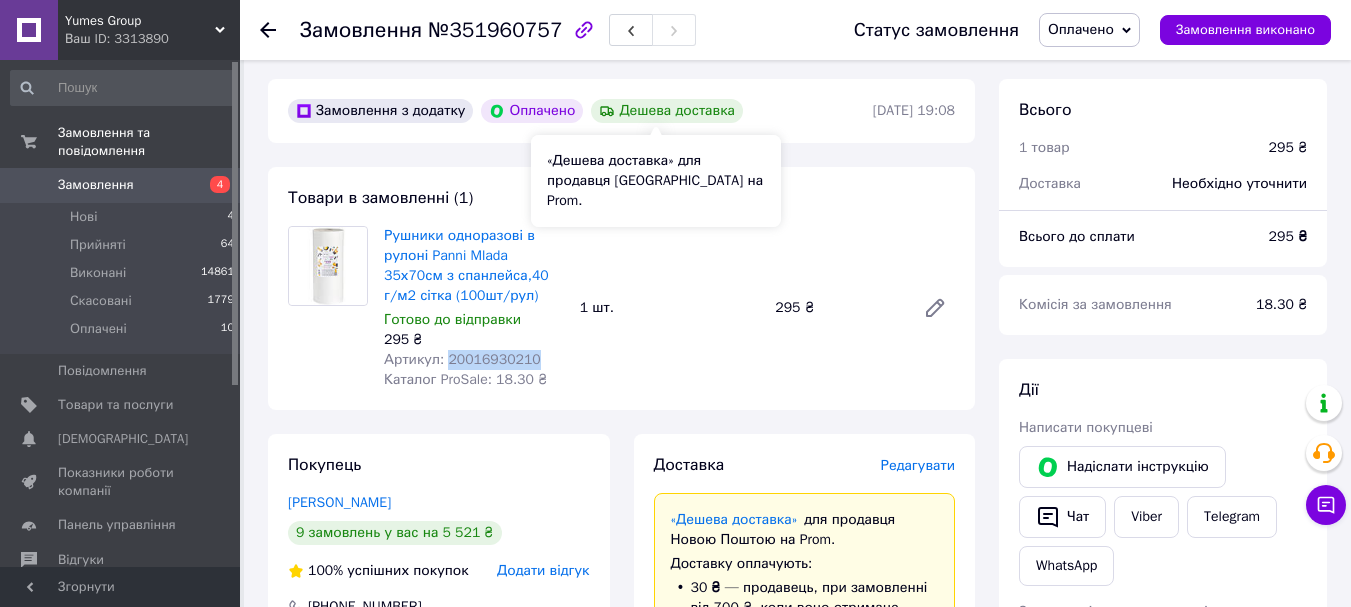 scroll, scrollTop: 100, scrollLeft: 0, axis: vertical 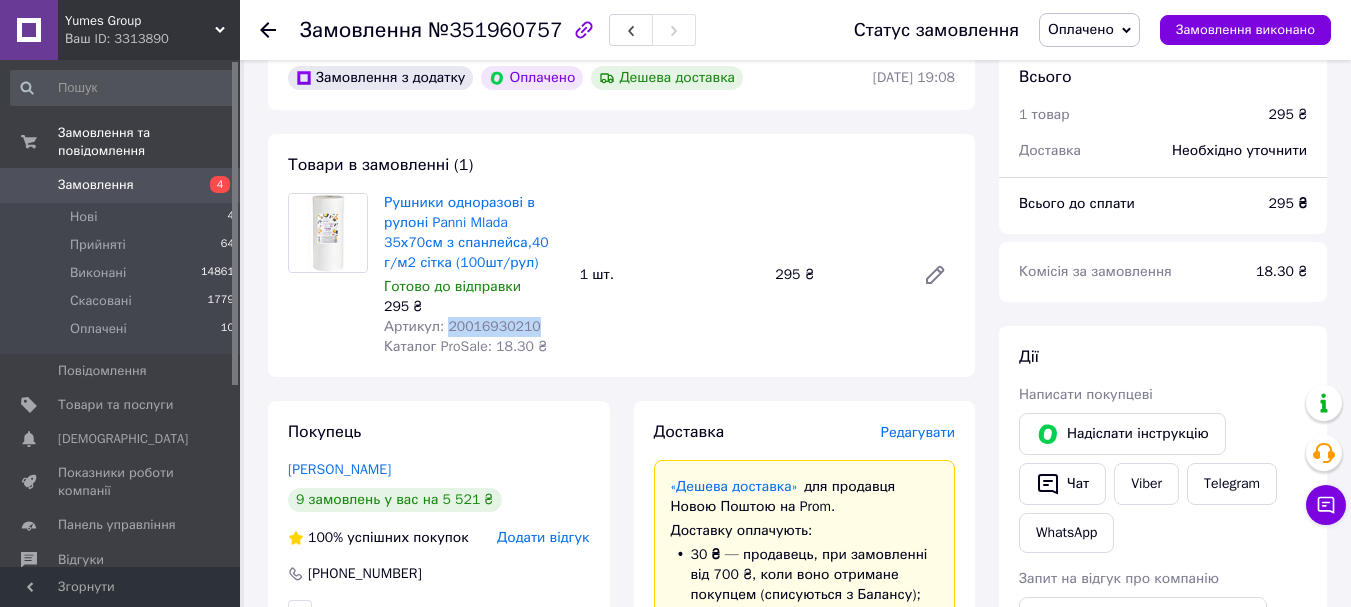 click on "Замовлення" at bounding box center (96, 185) 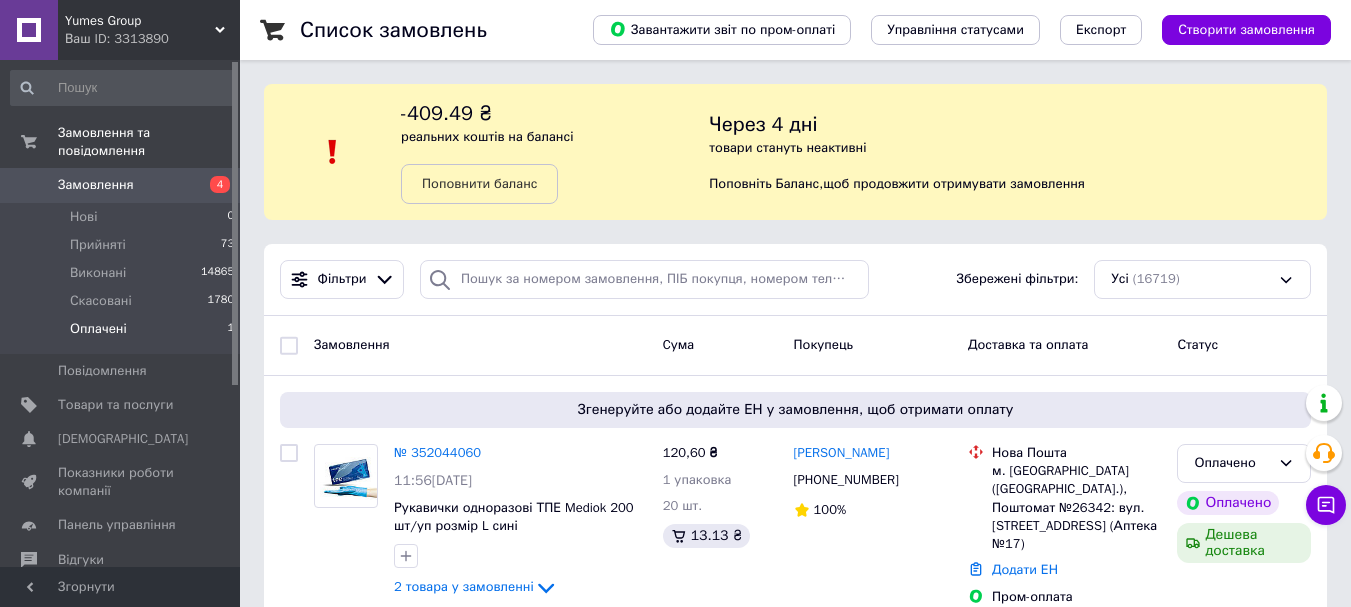 click on "Оплачені" at bounding box center [98, 329] 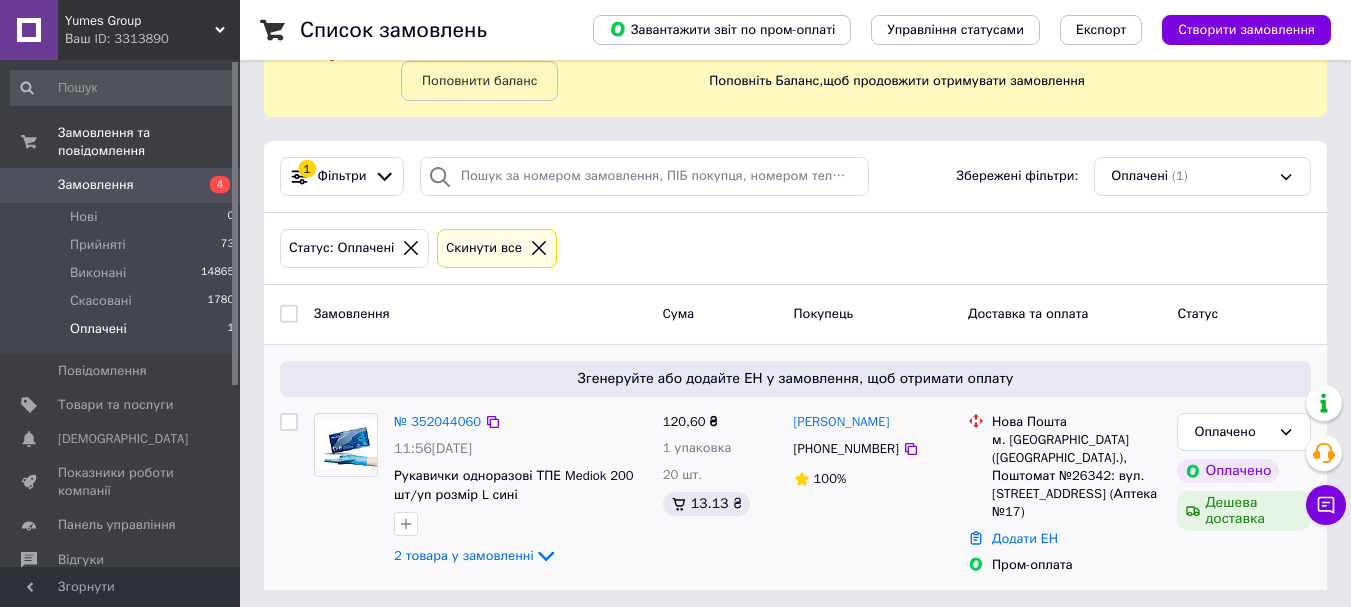 scroll, scrollTop: 104, scrollLeft: 0, axis: vertical 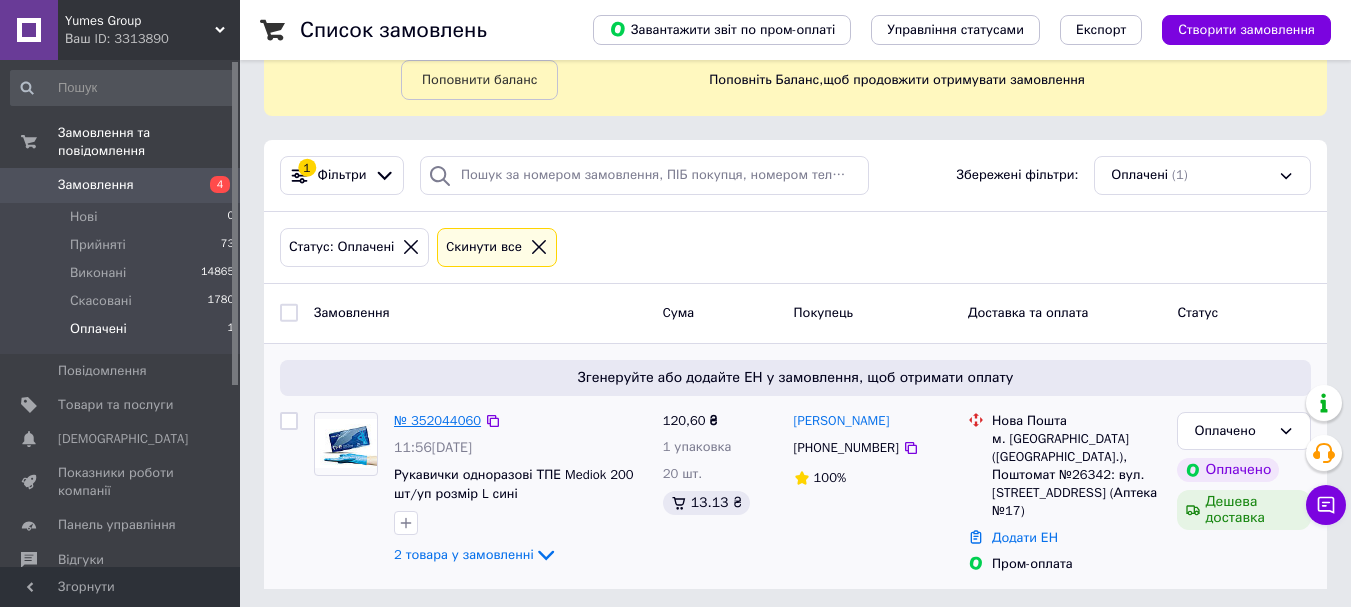click on "№ 352044060" at bounding box center [437, 420] 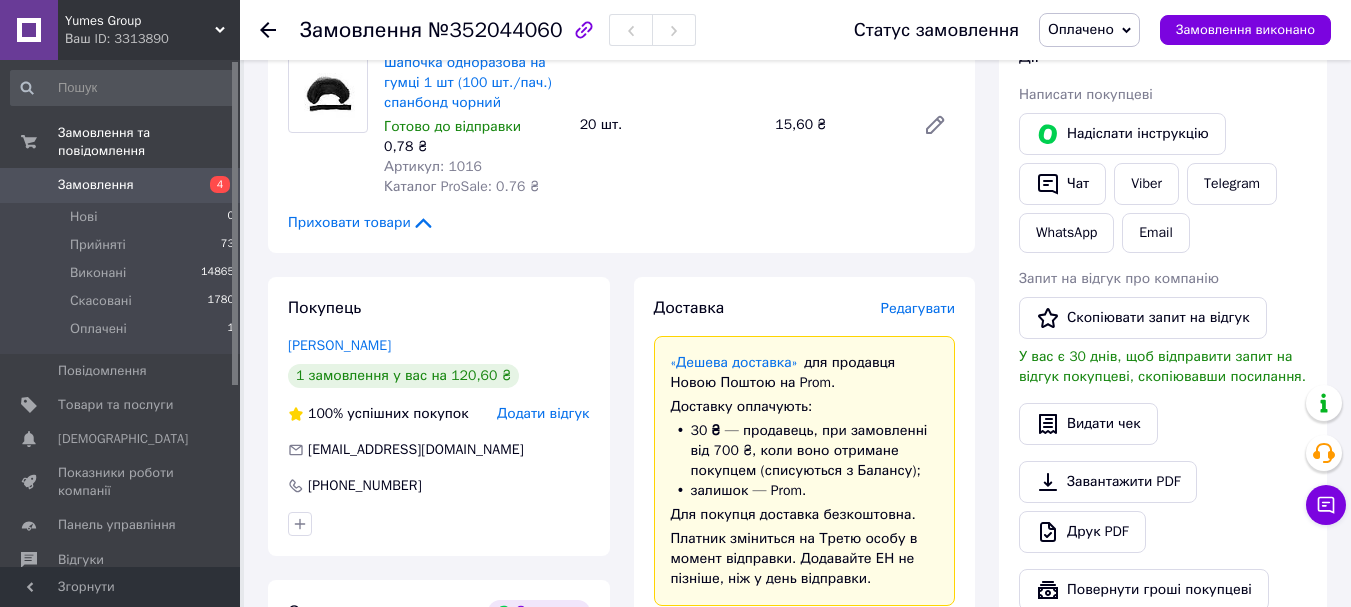 scroll, scrollTop: 0, scrollLeft: 0, axis: both 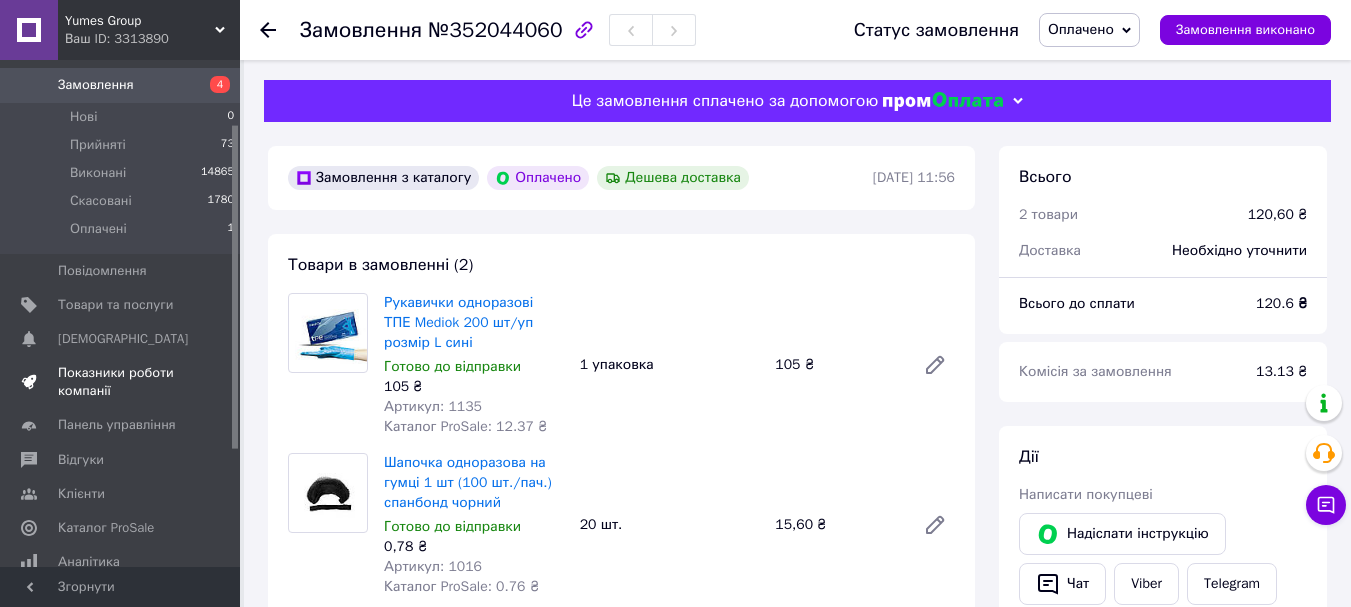 click on "Показники роботи компанії" at bounding box center [121, 382] 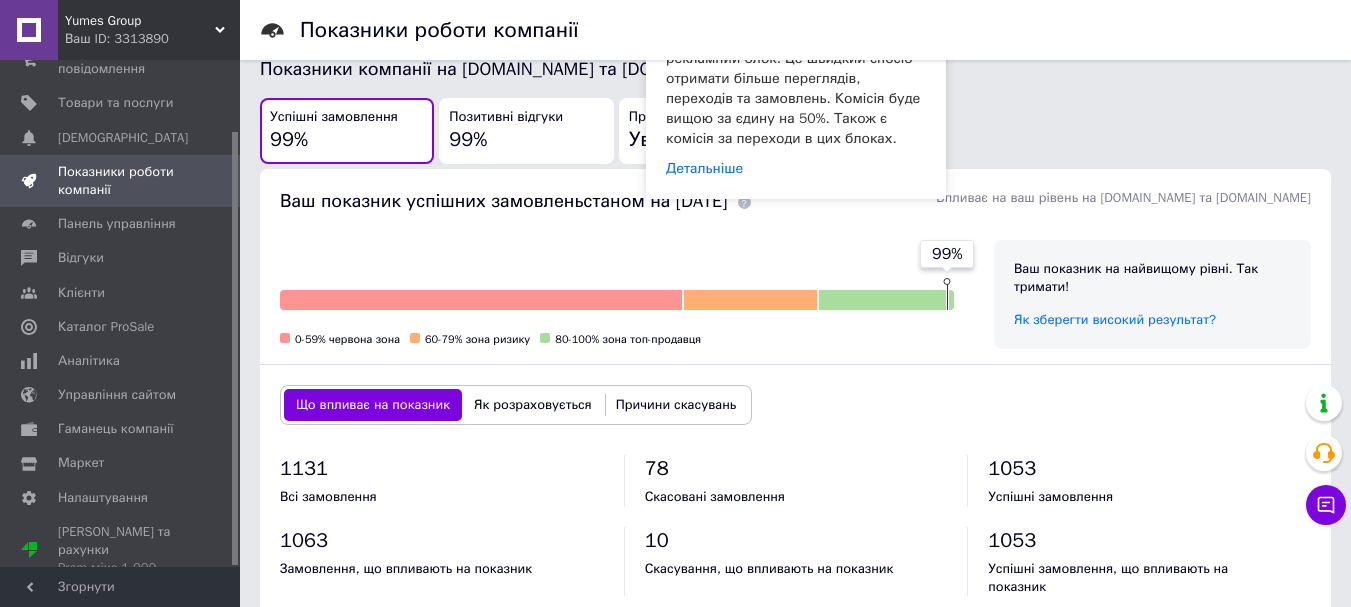 scroll, scrollTop: 500, scrollLeft: 0, axis: vertical 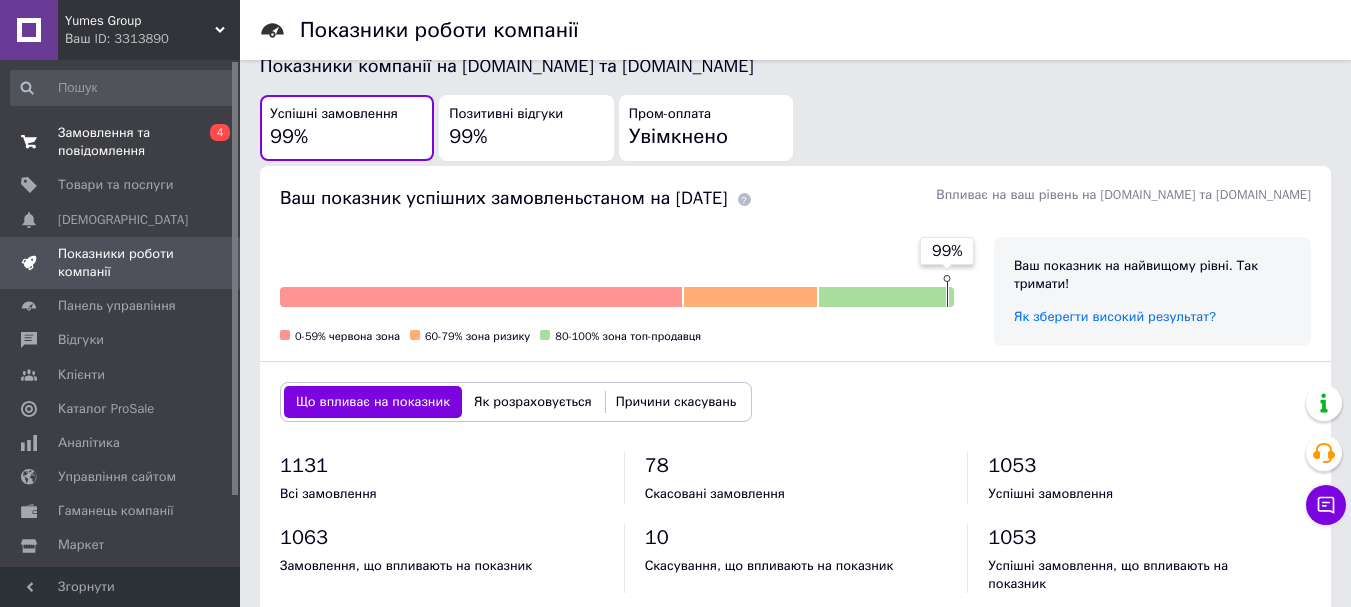 click on "Замовлення та повідомлення" at bounding box center (121, 142) 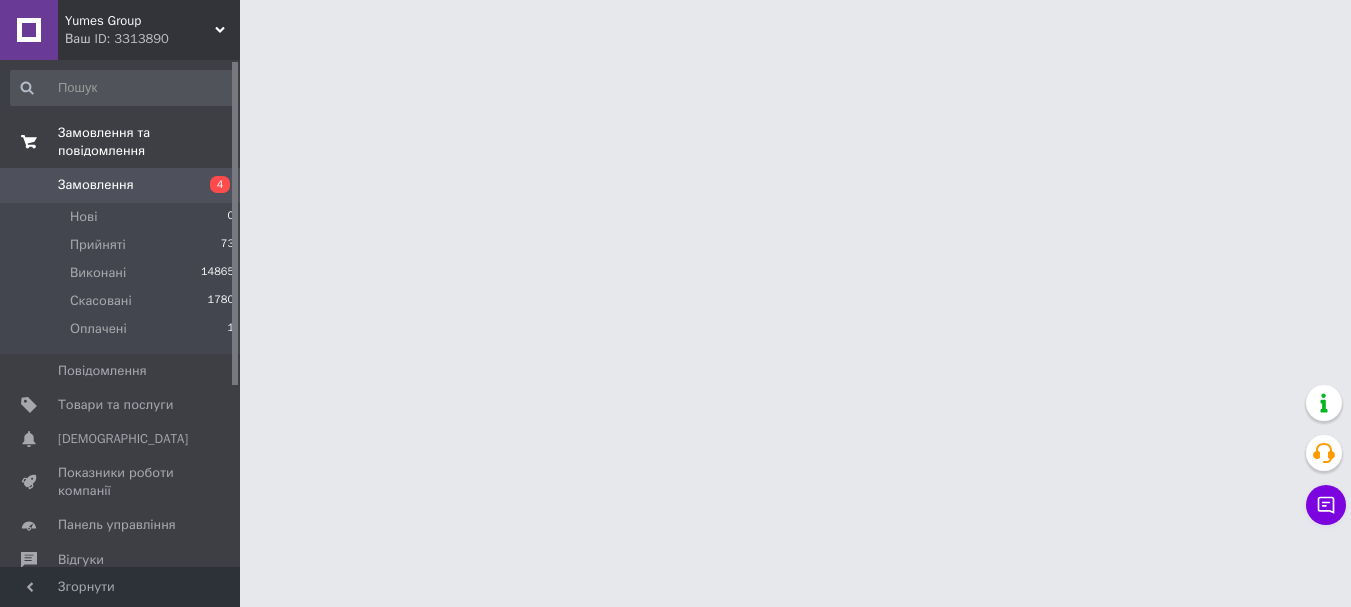scroll, scrollTop: 0, scrollLeft: 0, axis: both 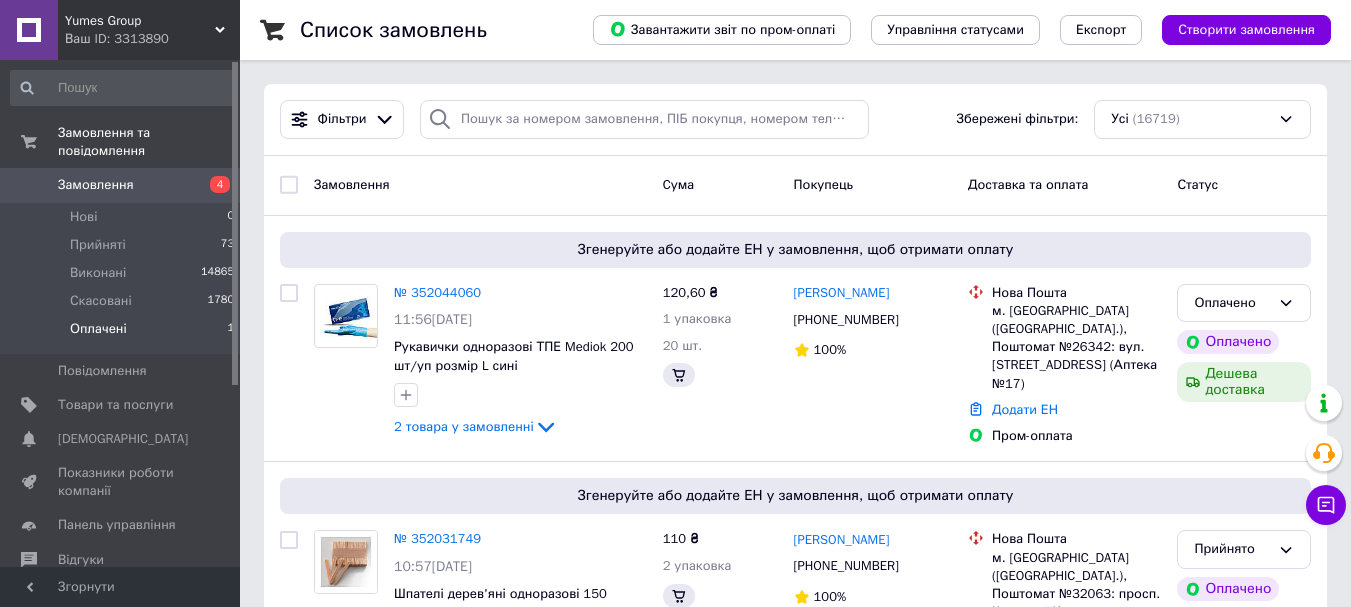 click on "Оплачені" at bounding box center [98, 329] 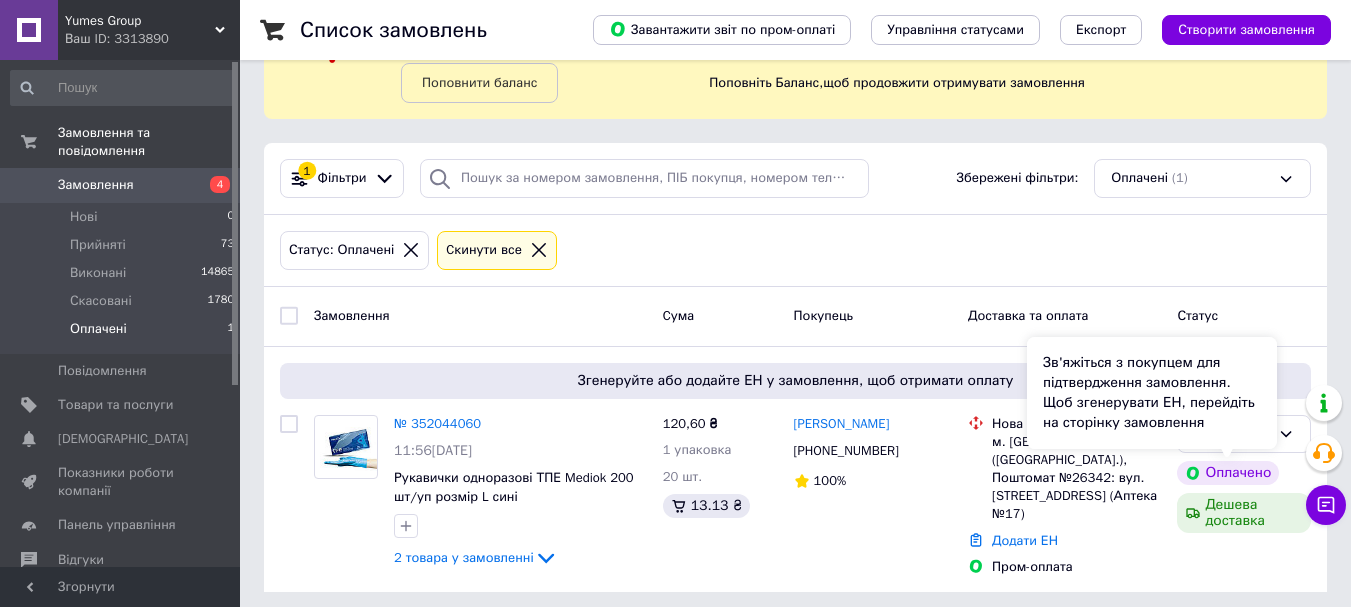 scroll, scrollTop: 104, scrollLeft: 0, axis: vertical 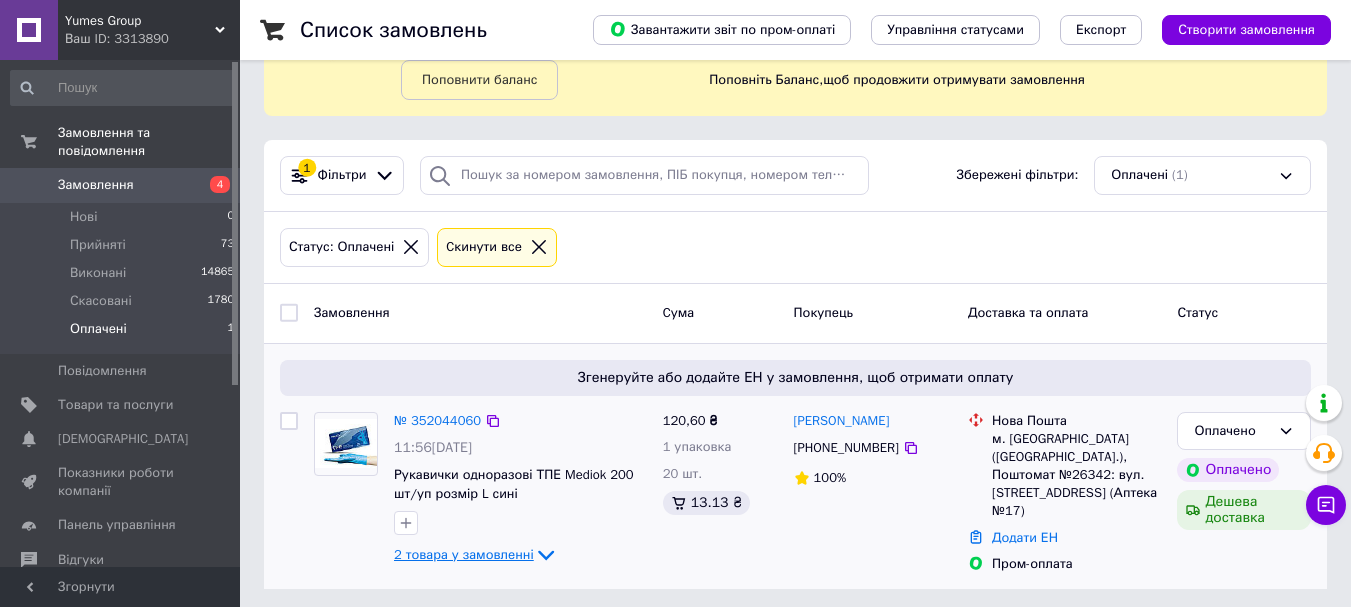 click 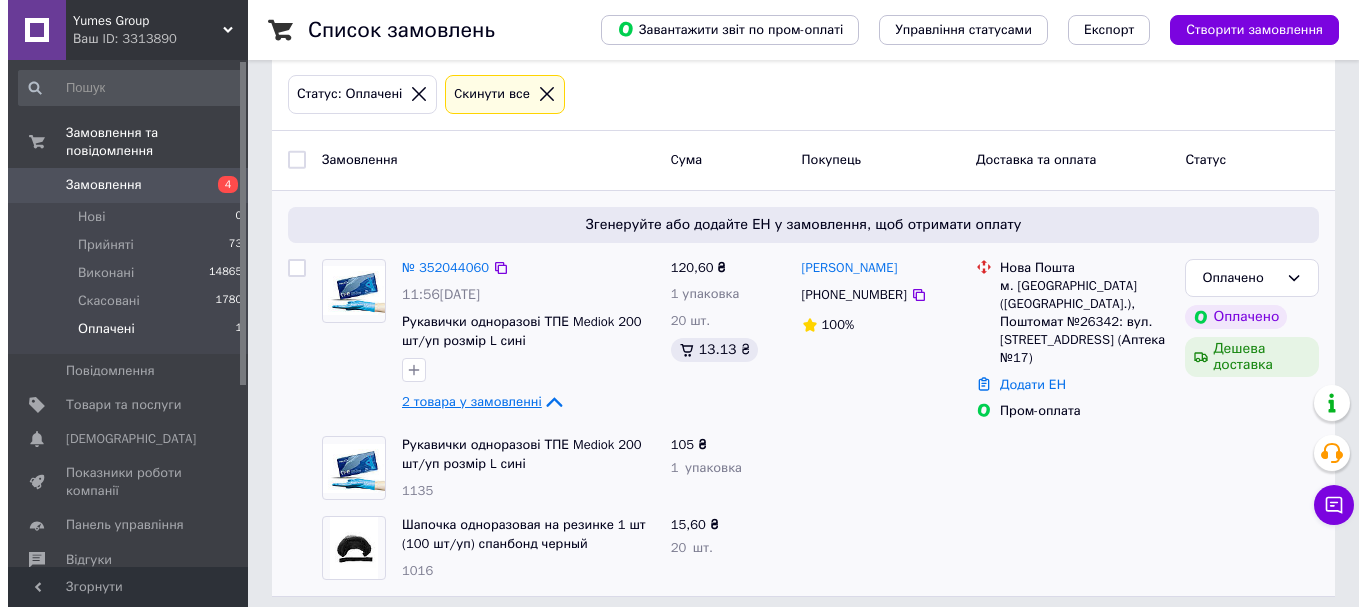 scroll, scrollTop: 265, scrollLeft: 0, axis: vertical 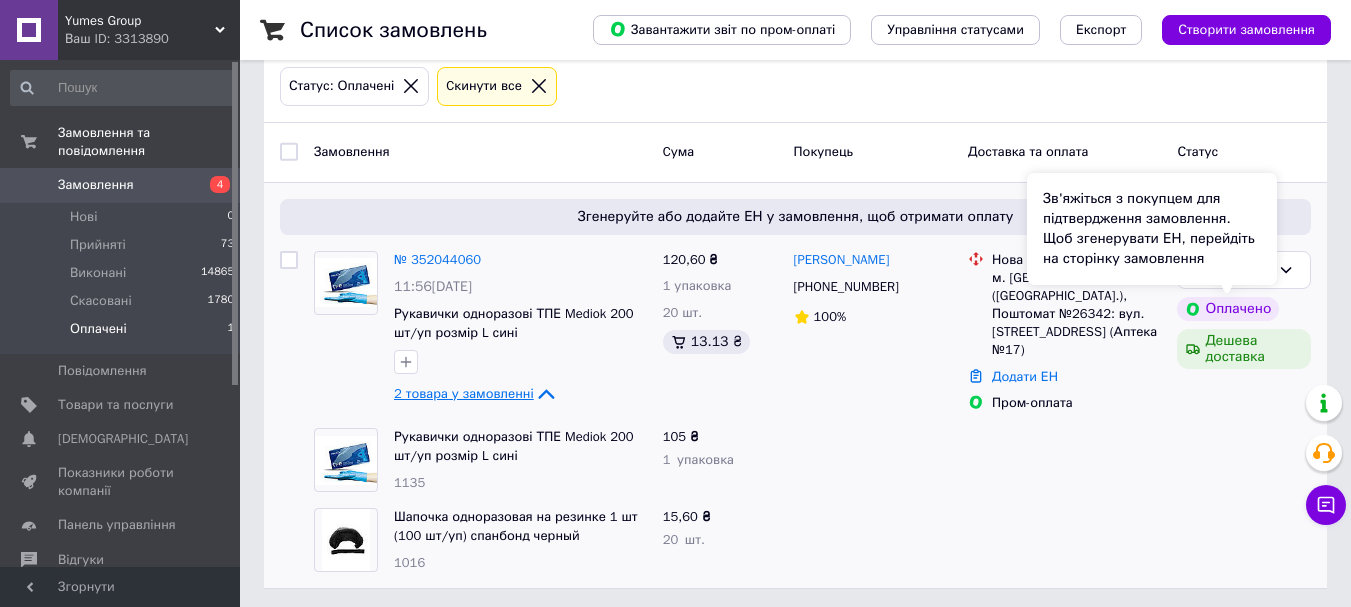 click on "Зв'яжіться з покупцем для підтвердження замовлення.
Щоб згенерувати ЕН, перейдіть на сторінку замовлення" at bounding box center [1152, 229] 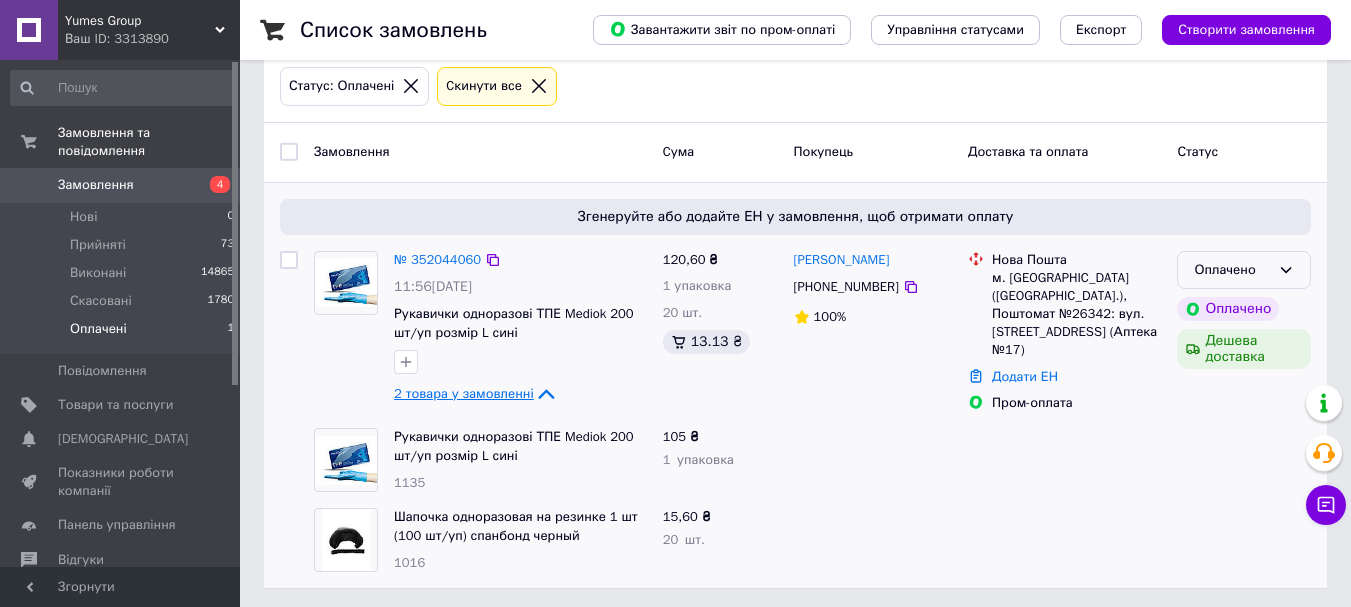 click on "Оплачено" at bounding box center (1244, 270) 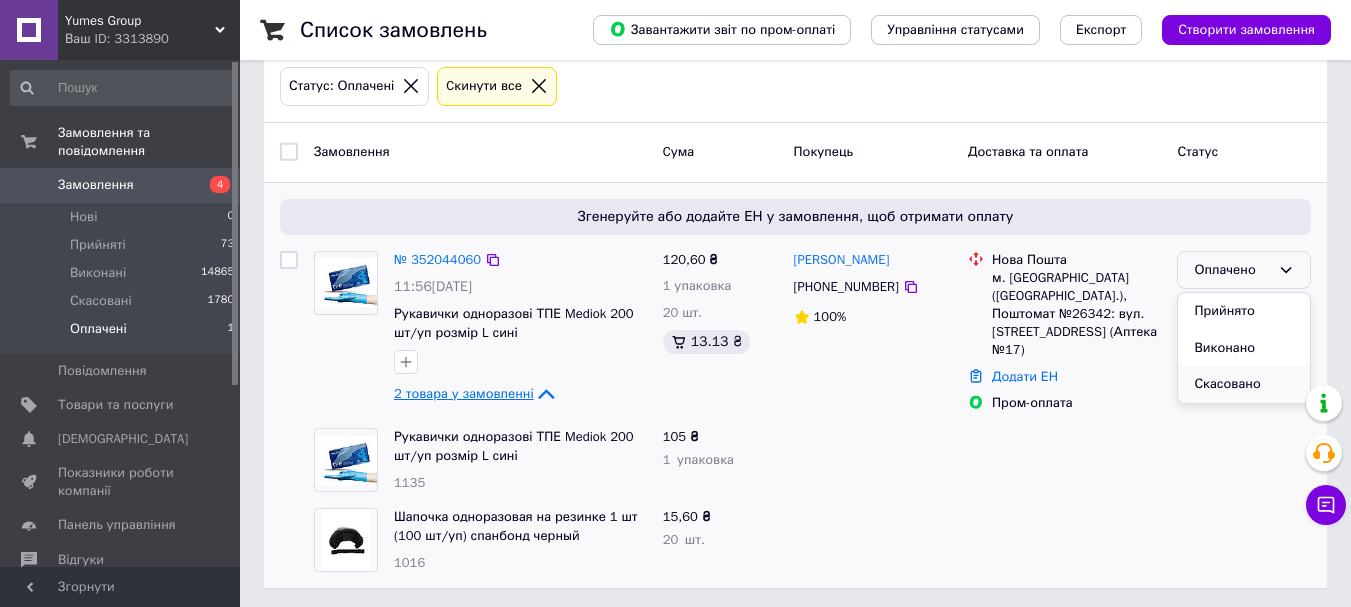 click on "Скасовано" at bounding box center [1244, 384] 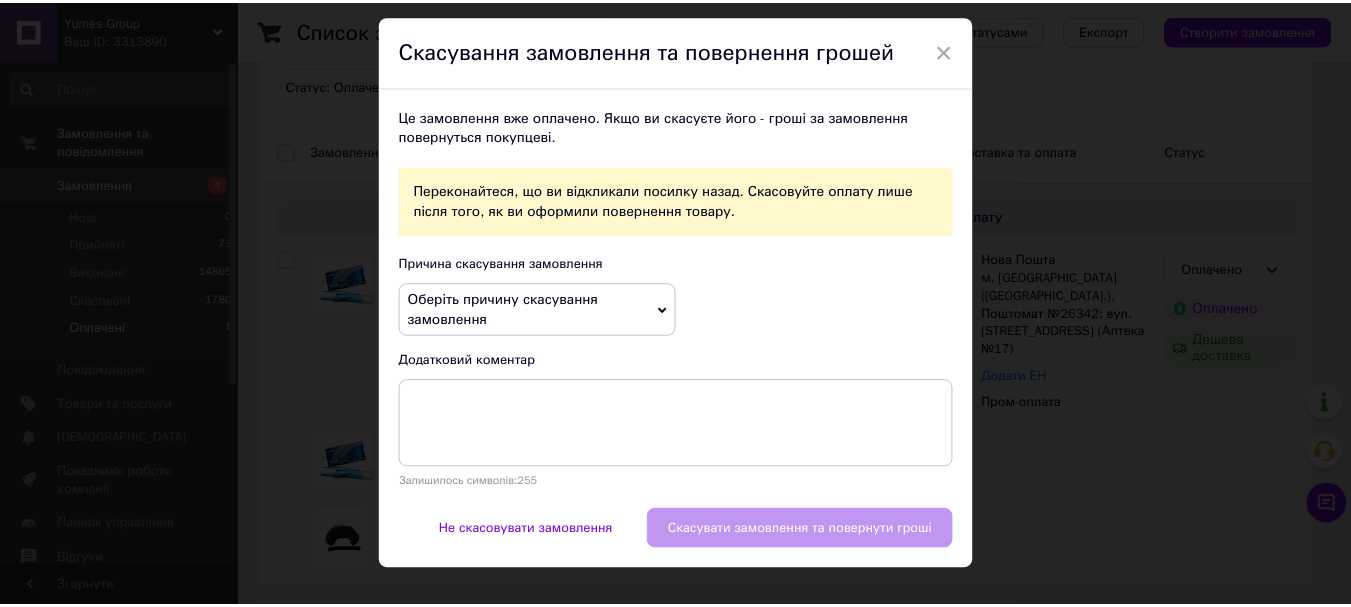 scroll, scrollTop: 83, scrollLeft: 0, axis: vertical 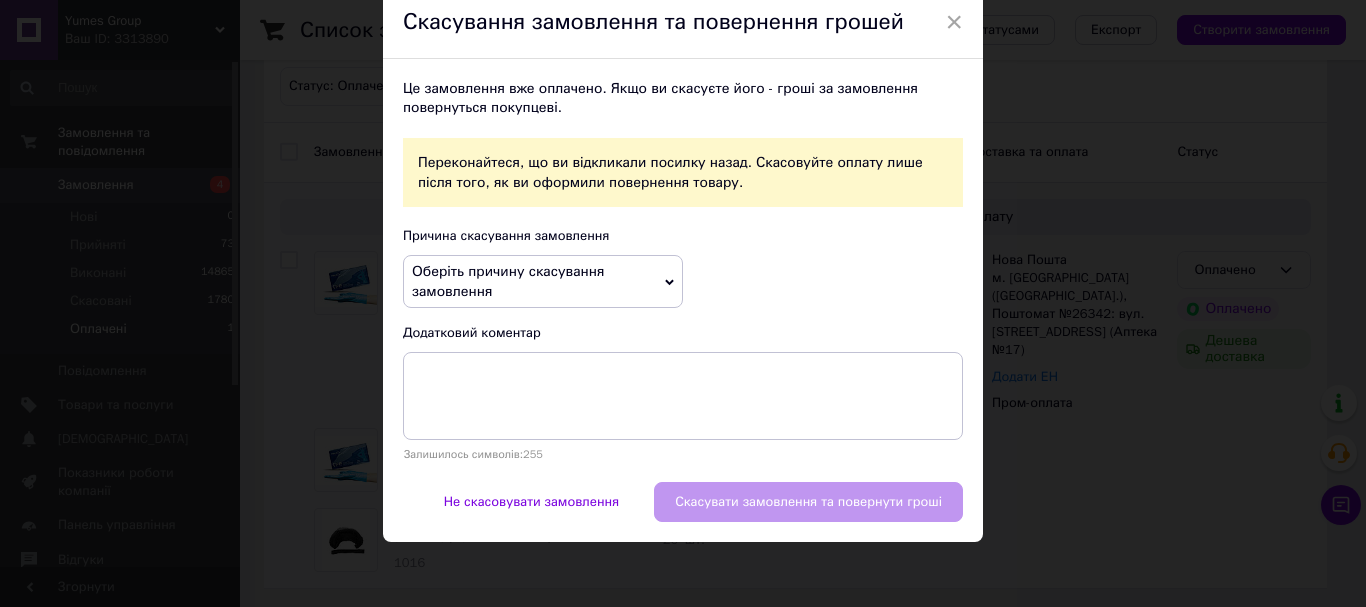 click on "Оберіть причину скасування замовлення" at bounding box center [543, 281] 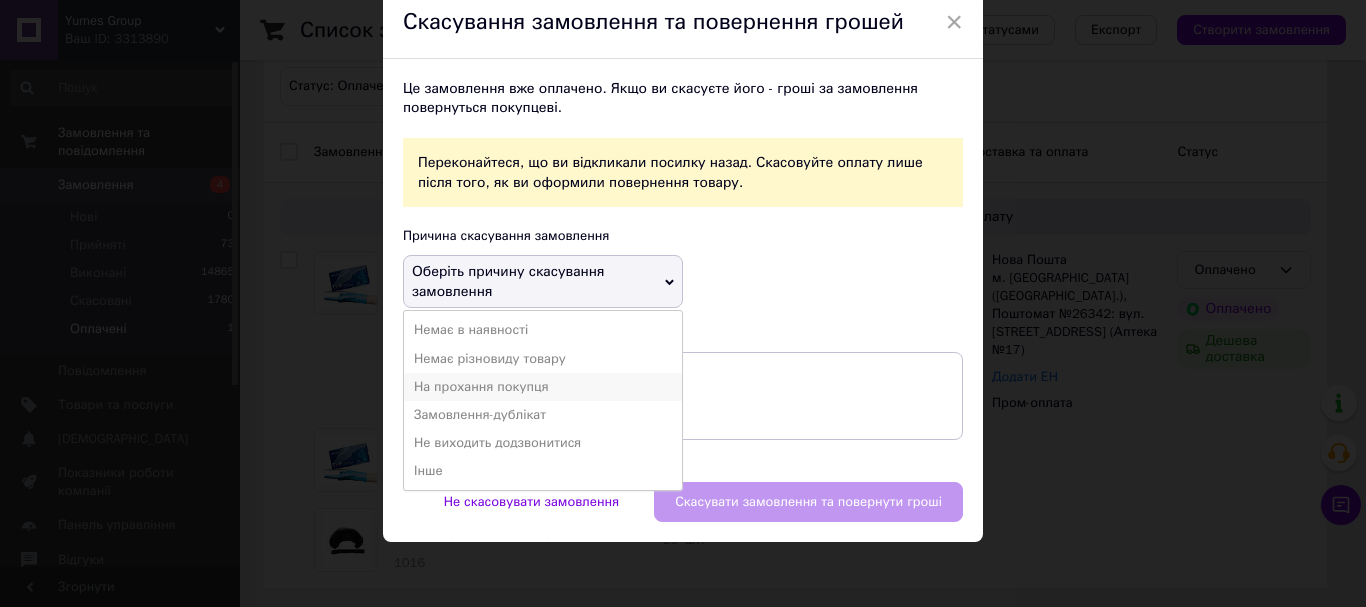 click on "На прохання покупця" at bounding box center [543, 387] 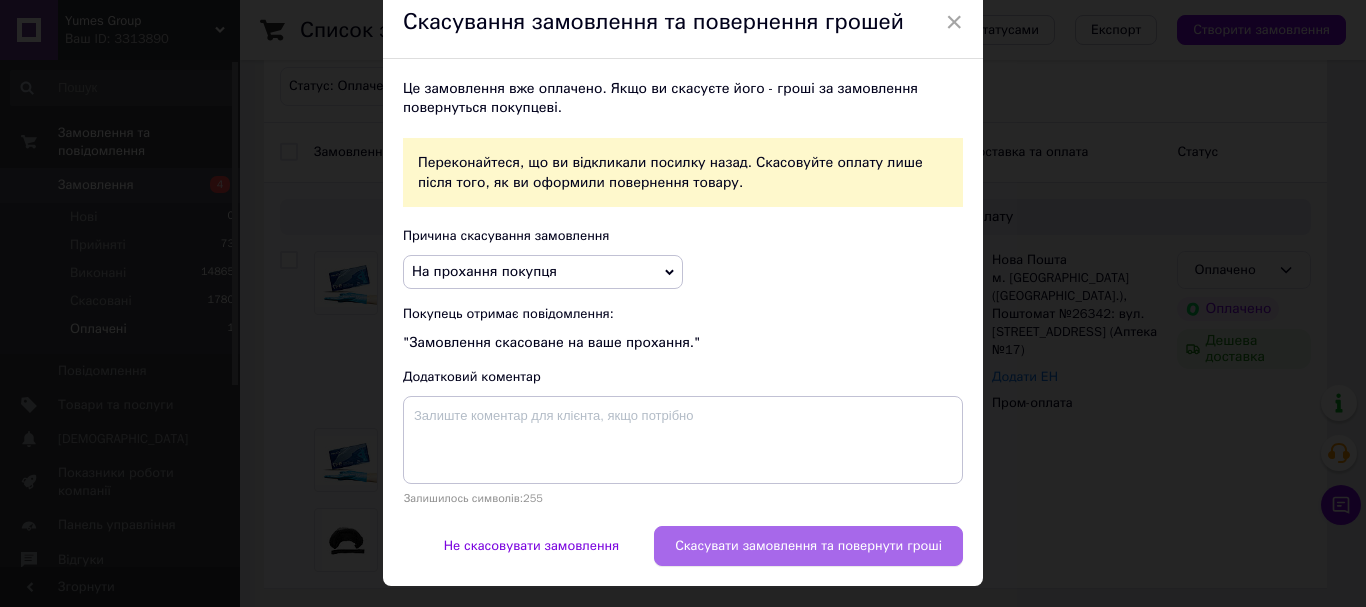 click on "Скасувати замовлення та повернути гроші" at bounding box center [808, 546] 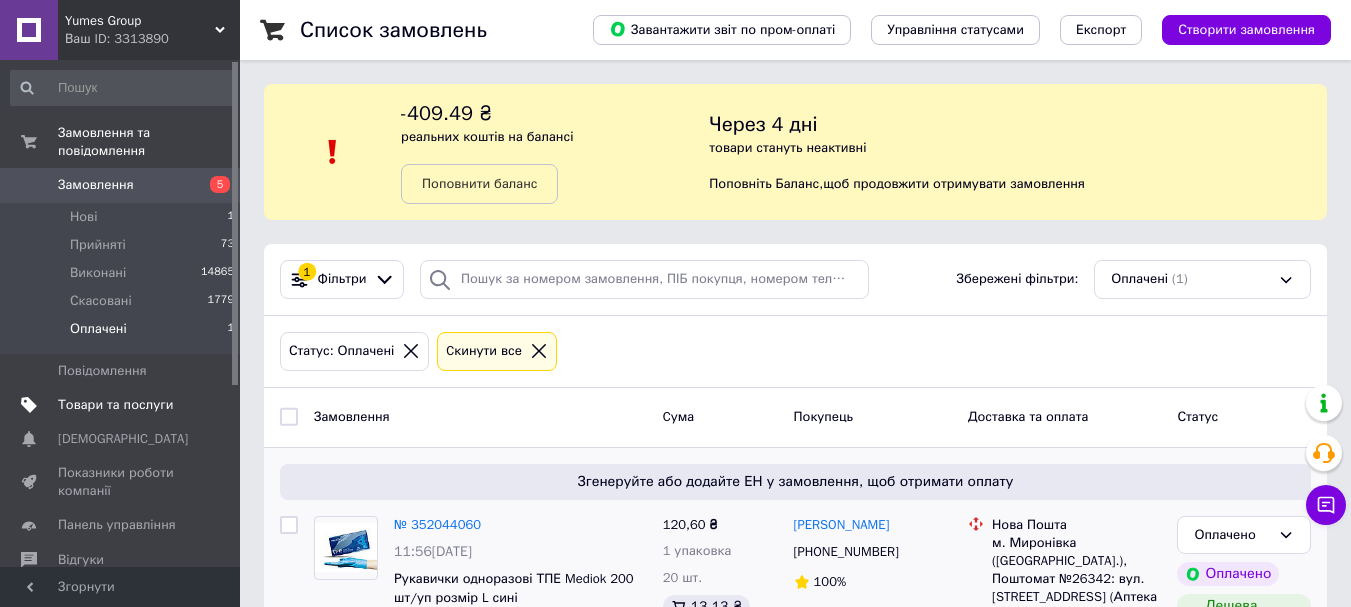 scroll, scrollTop: 265, scrollLeft: 0, axis: vertical 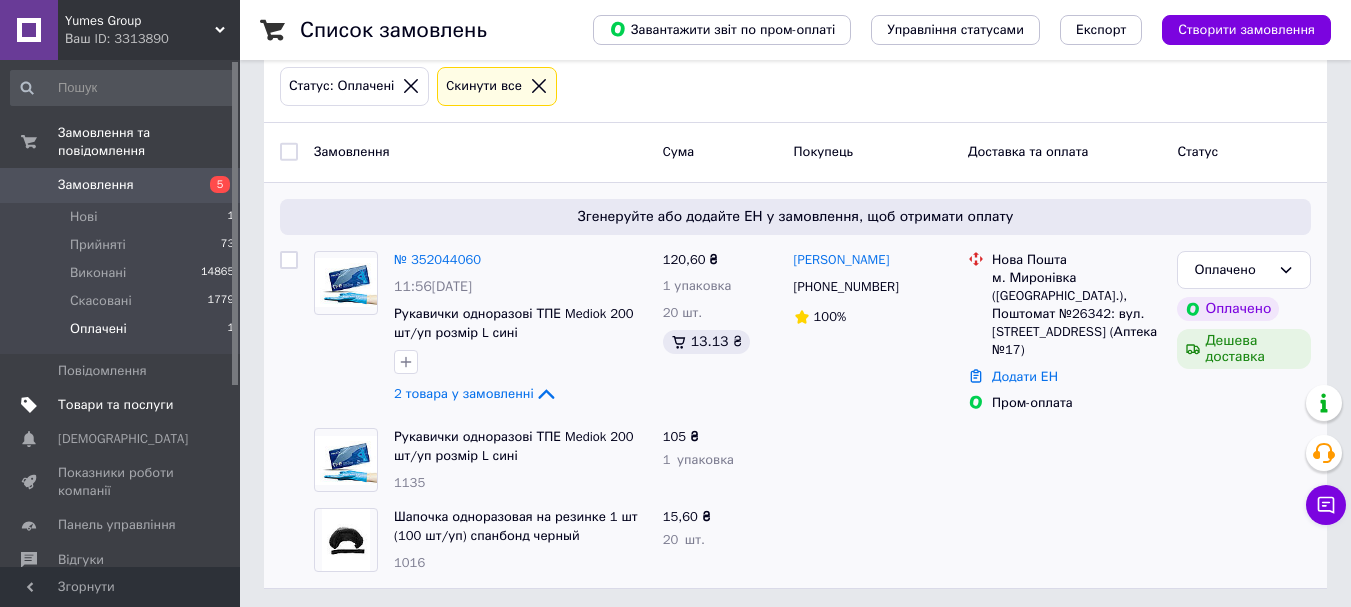 click on "Товари та послуги" at bounding box center (115, 405) 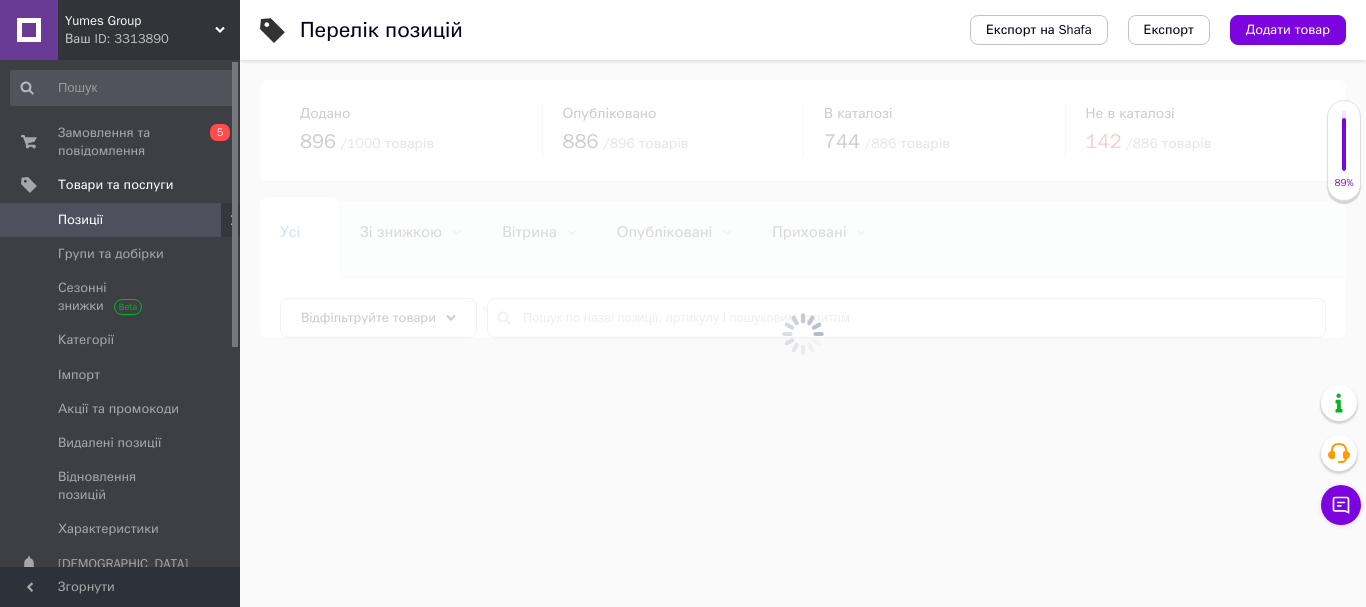click at bounding box center [803, 333] 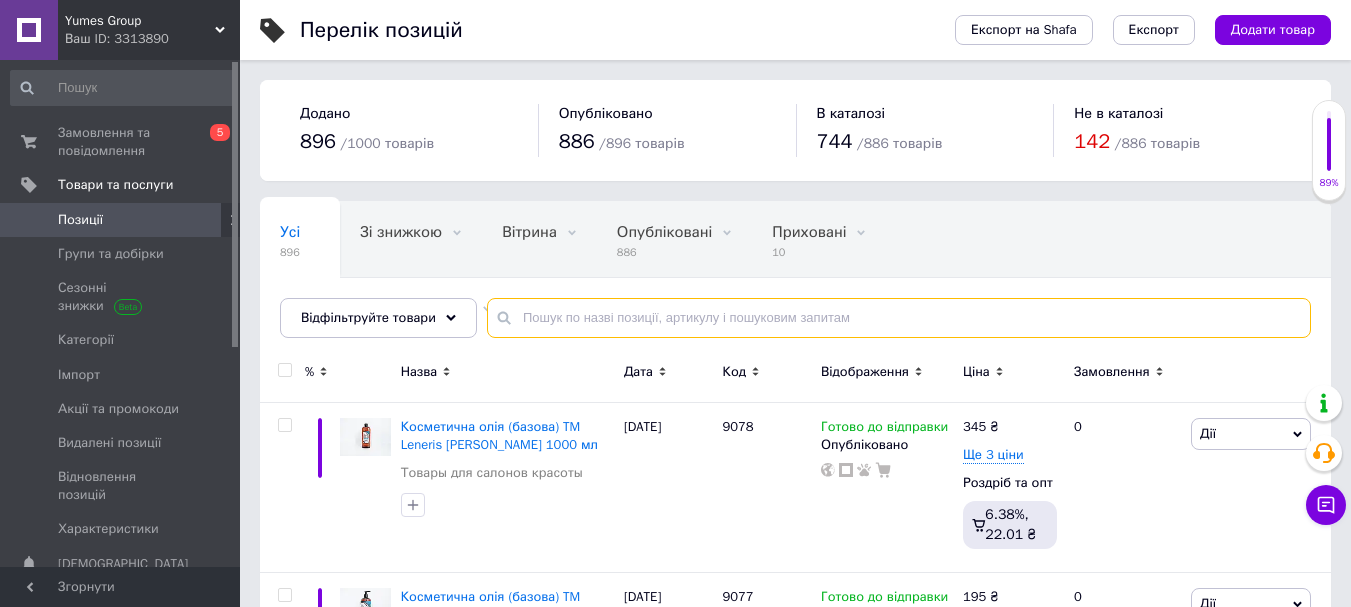 click at bounding box center [899, 318] 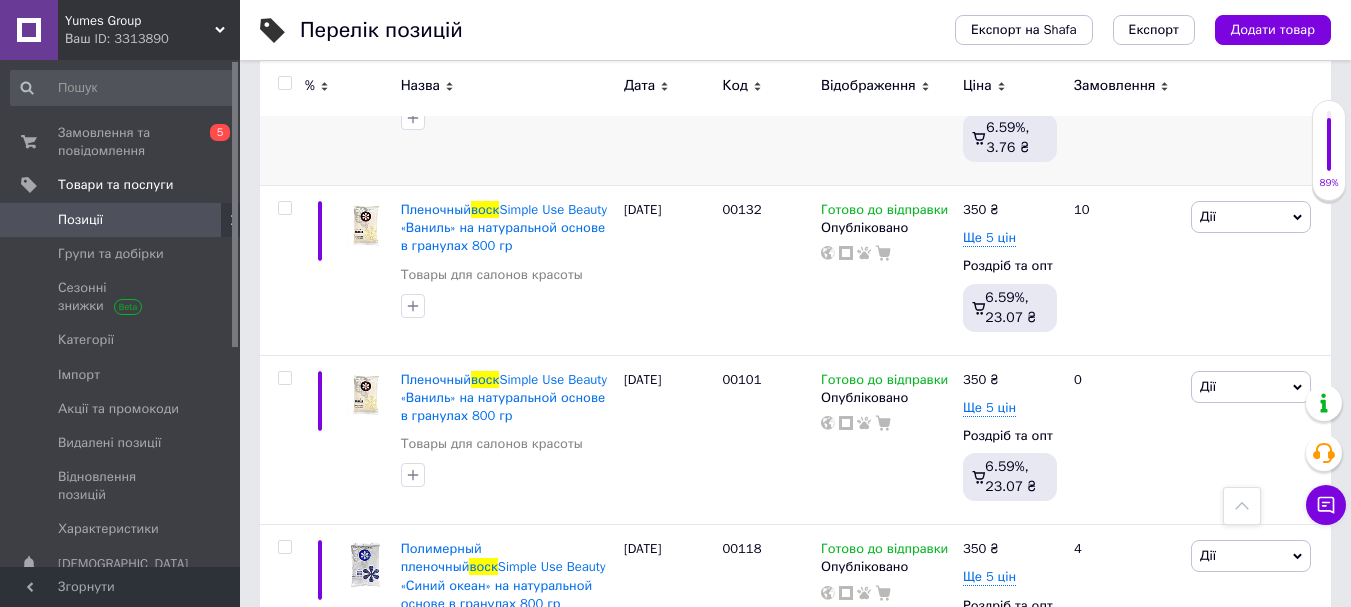 scroll, scrollTop: 2100, scrollLeft: 0, axis: vertical 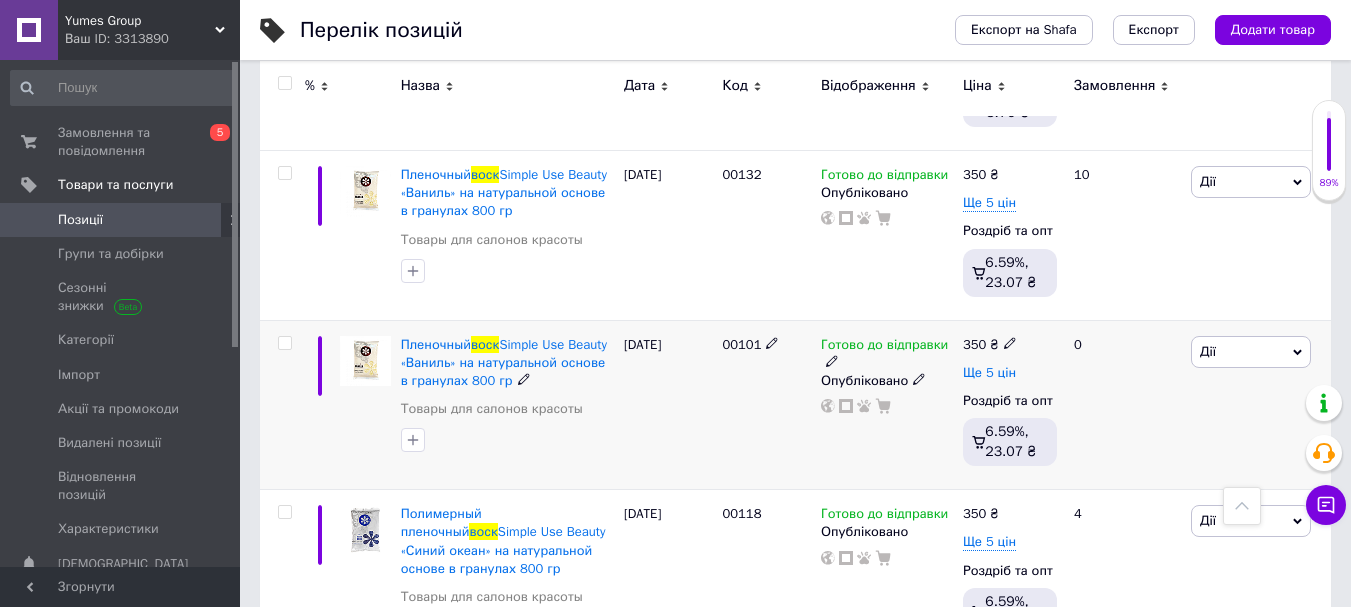 type on "воск" 